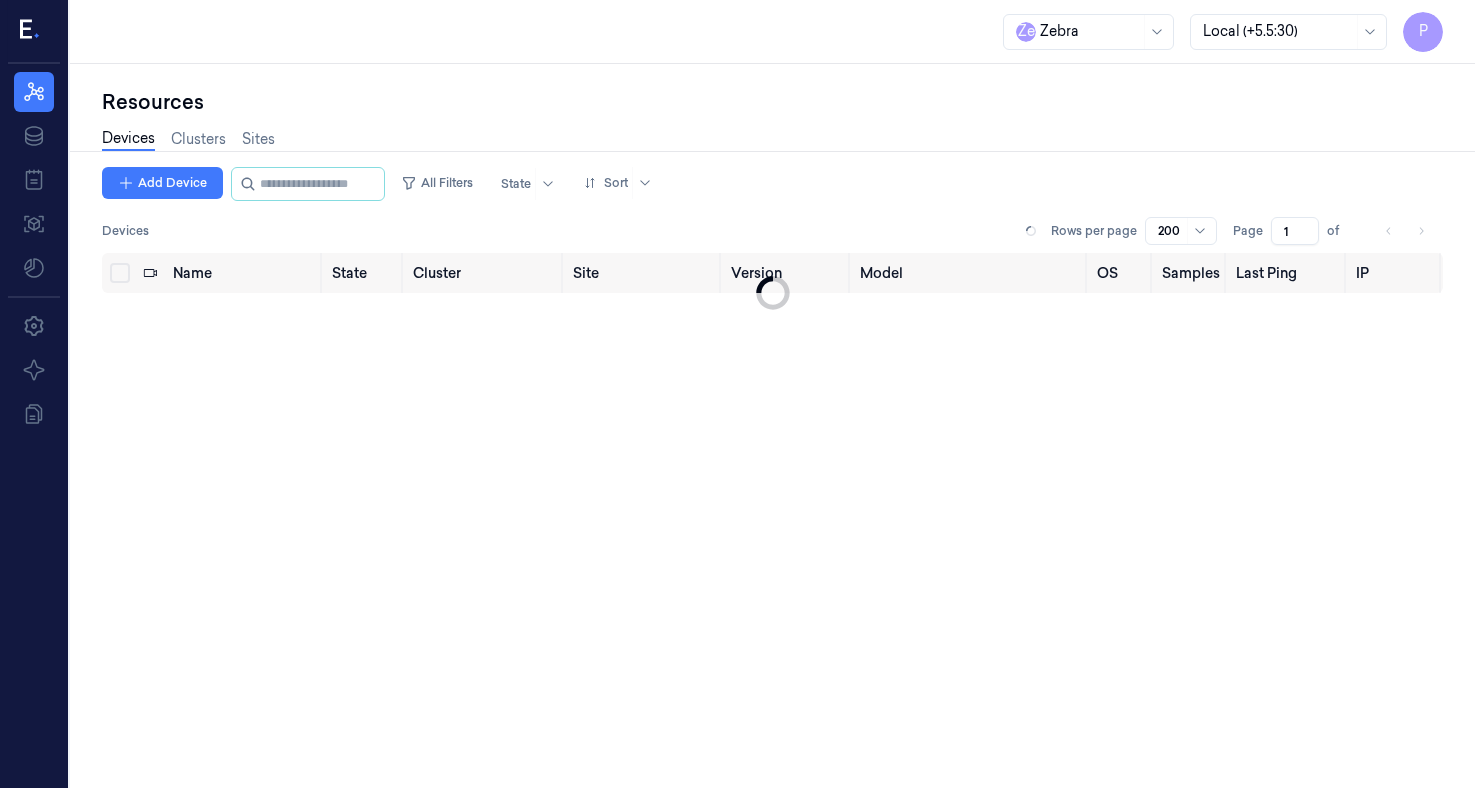 scroll, scrollTop: 0, scrollLeft: 0, axis: both 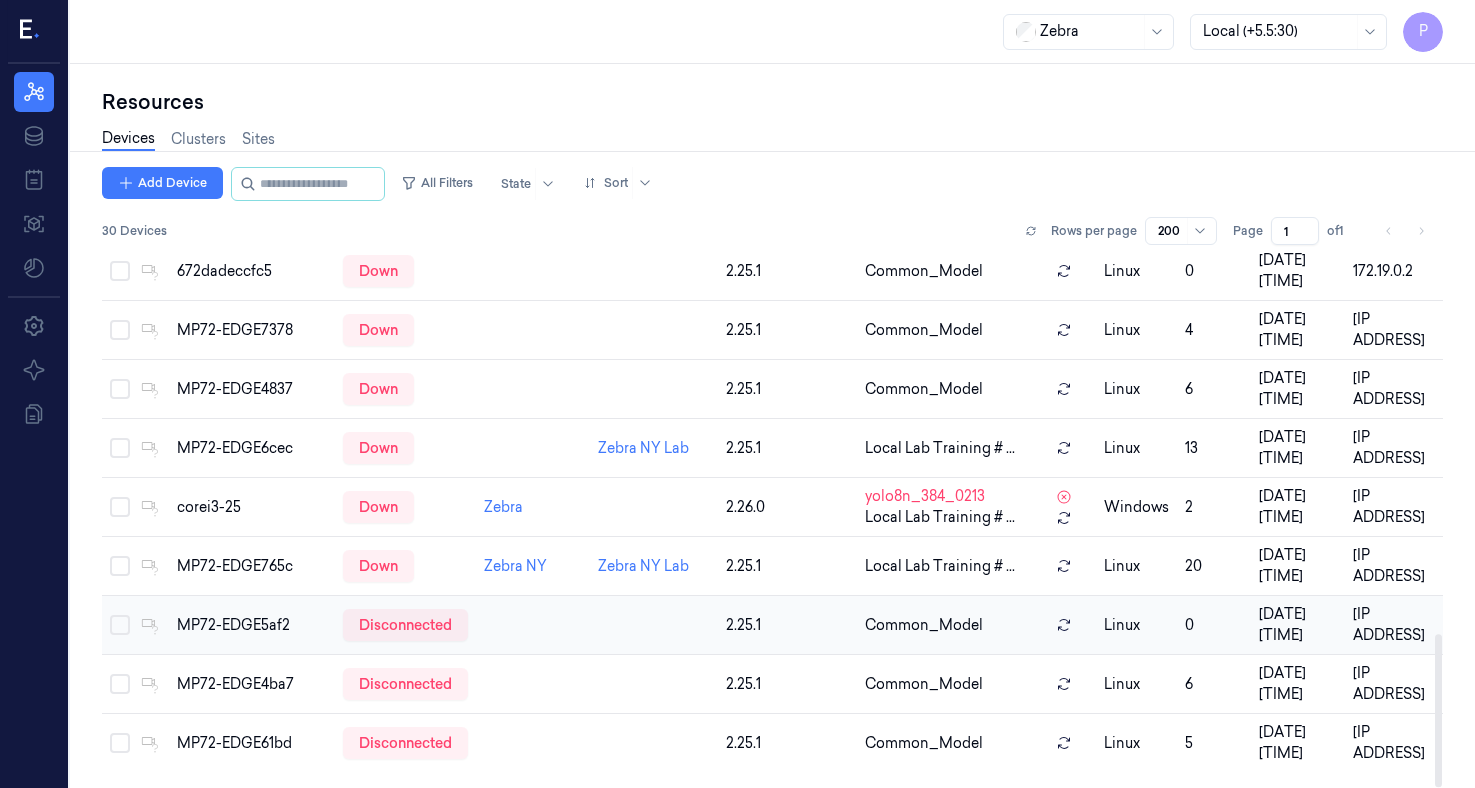 click at bounding box center (120, 625) 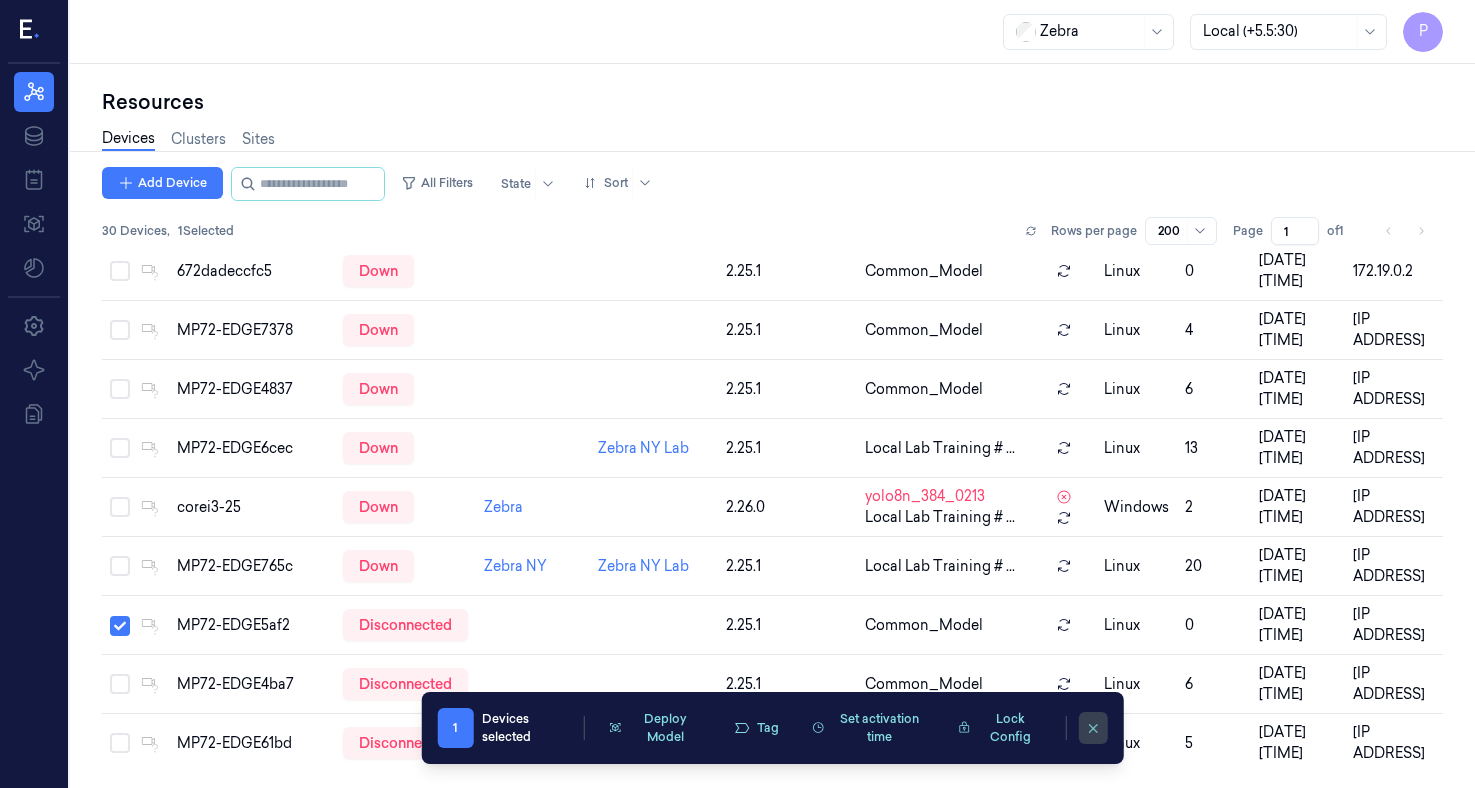 click 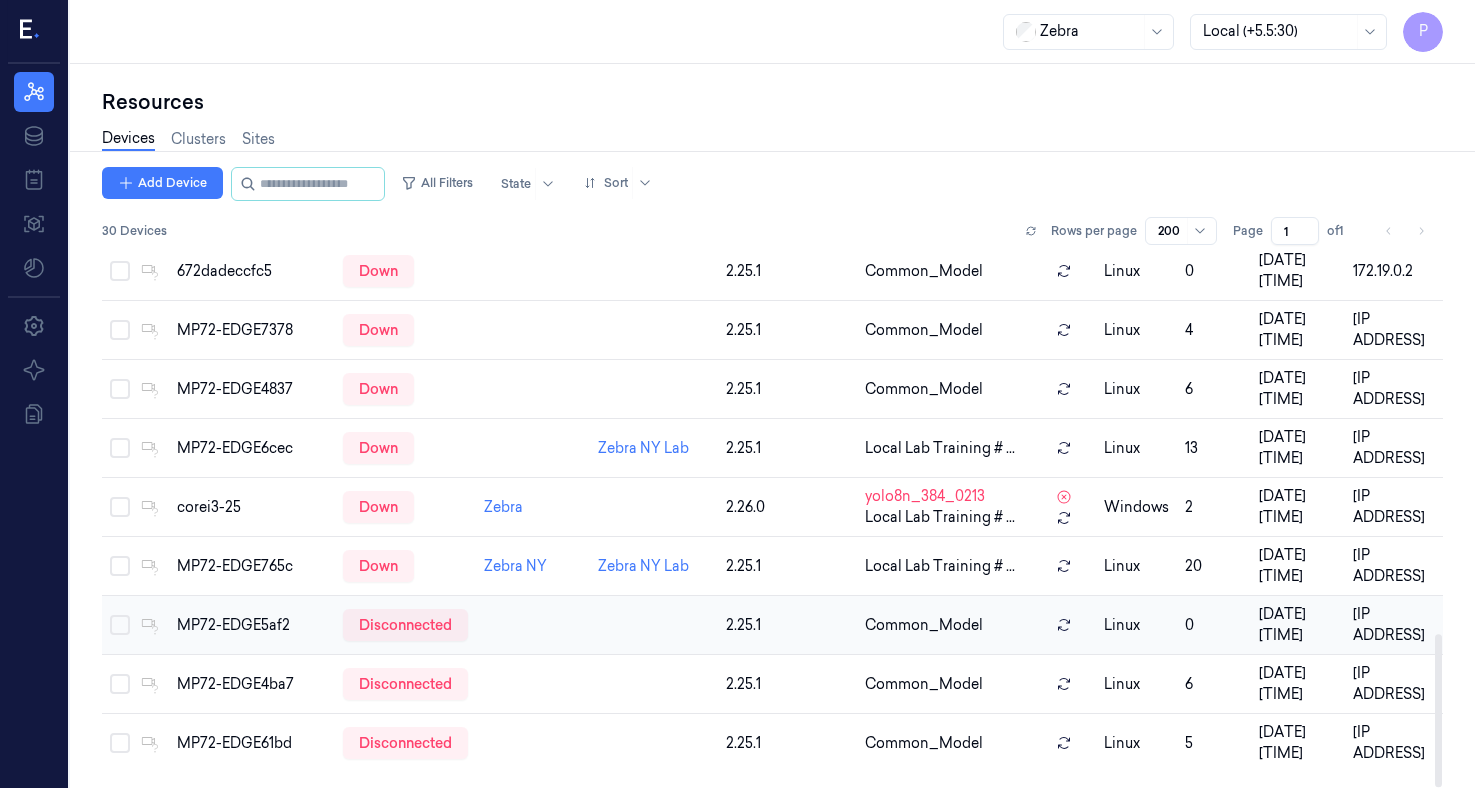 click at bounding box center (120, 625) 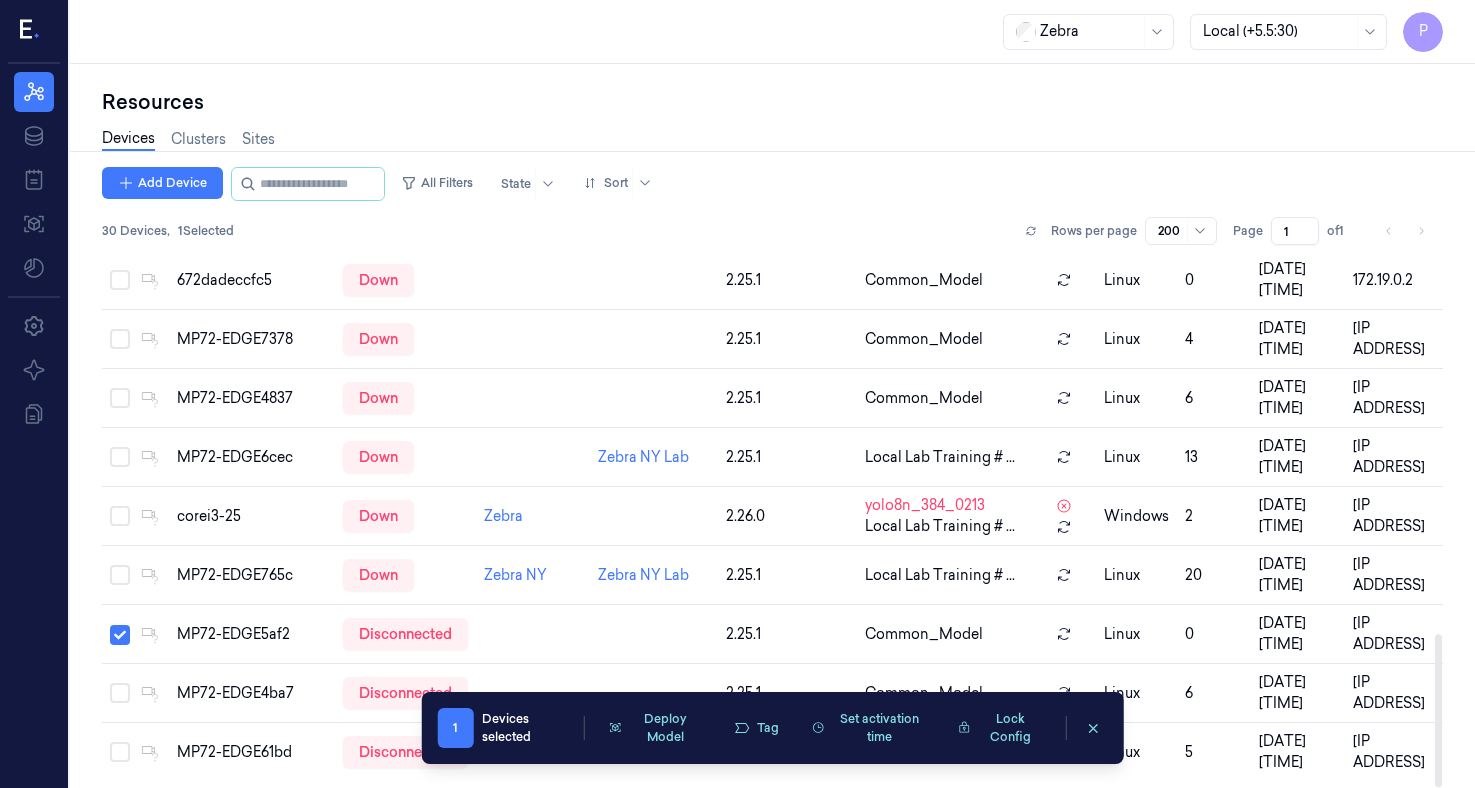 scroll, scrollTop: 1332, scrollLeft: 0, axis: vertical 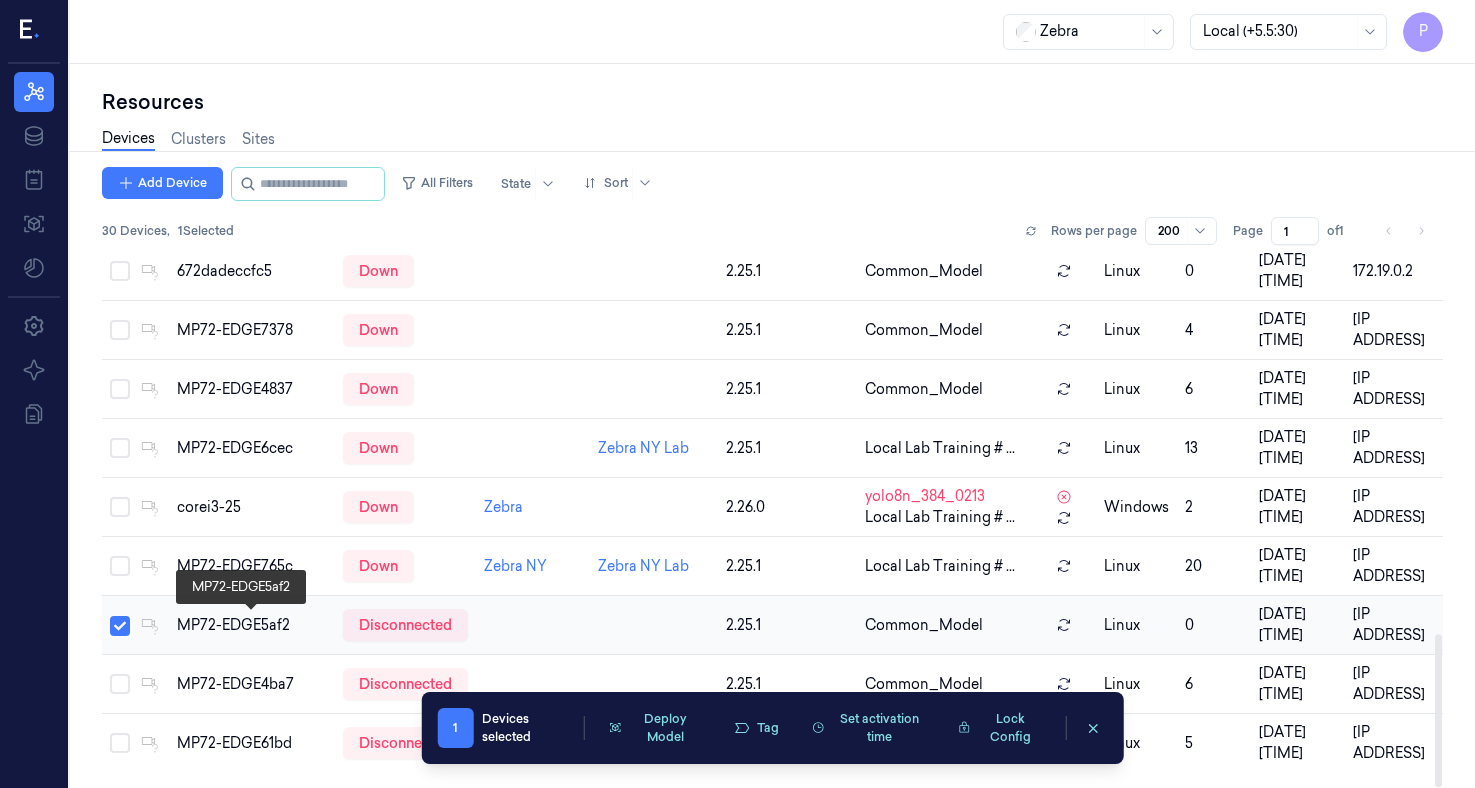 click on "MP72-EDGE5af2" at bounding box center [252, 625] 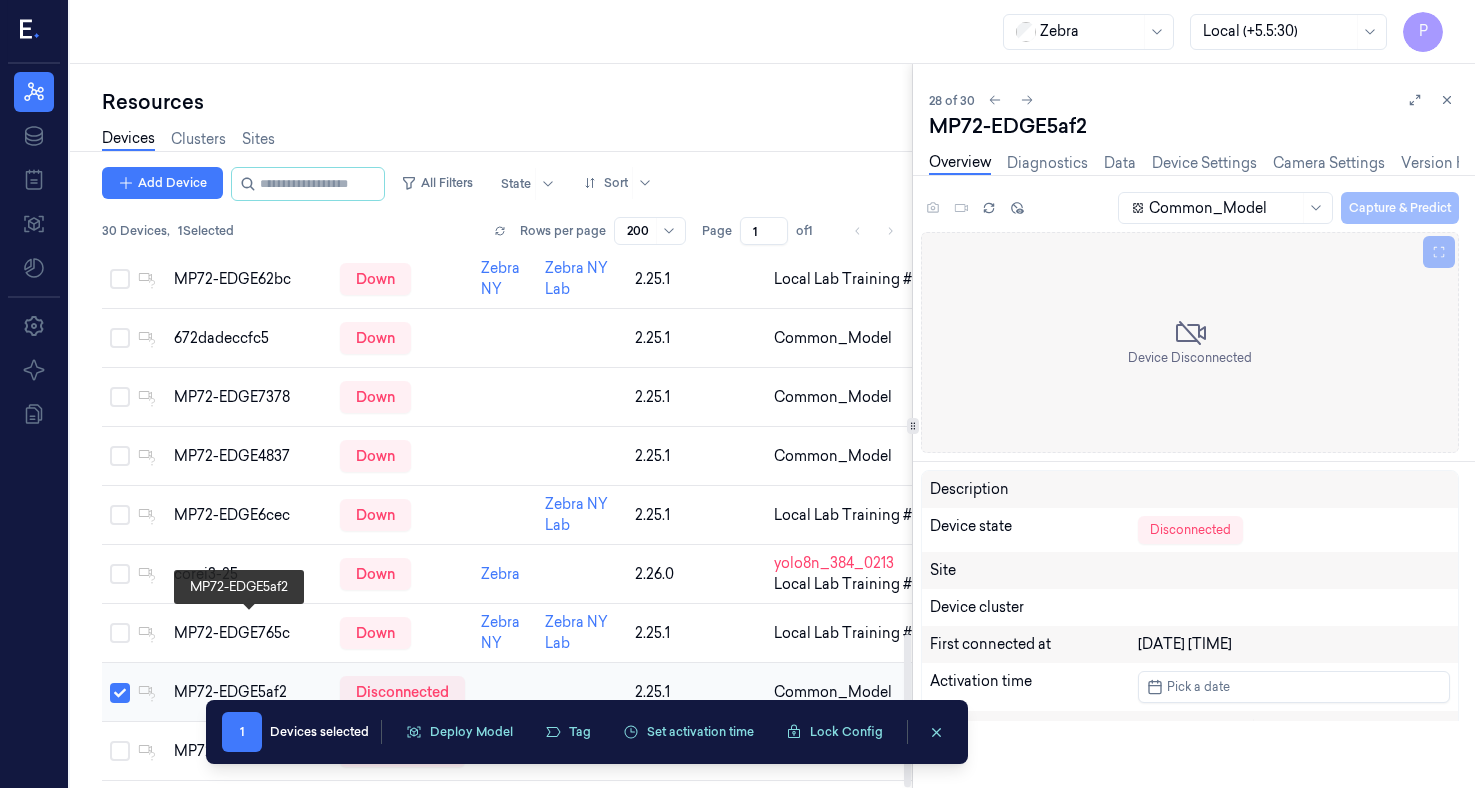 scroll, scrollTop: 1395, scrollLeft: 0, axis: vertical 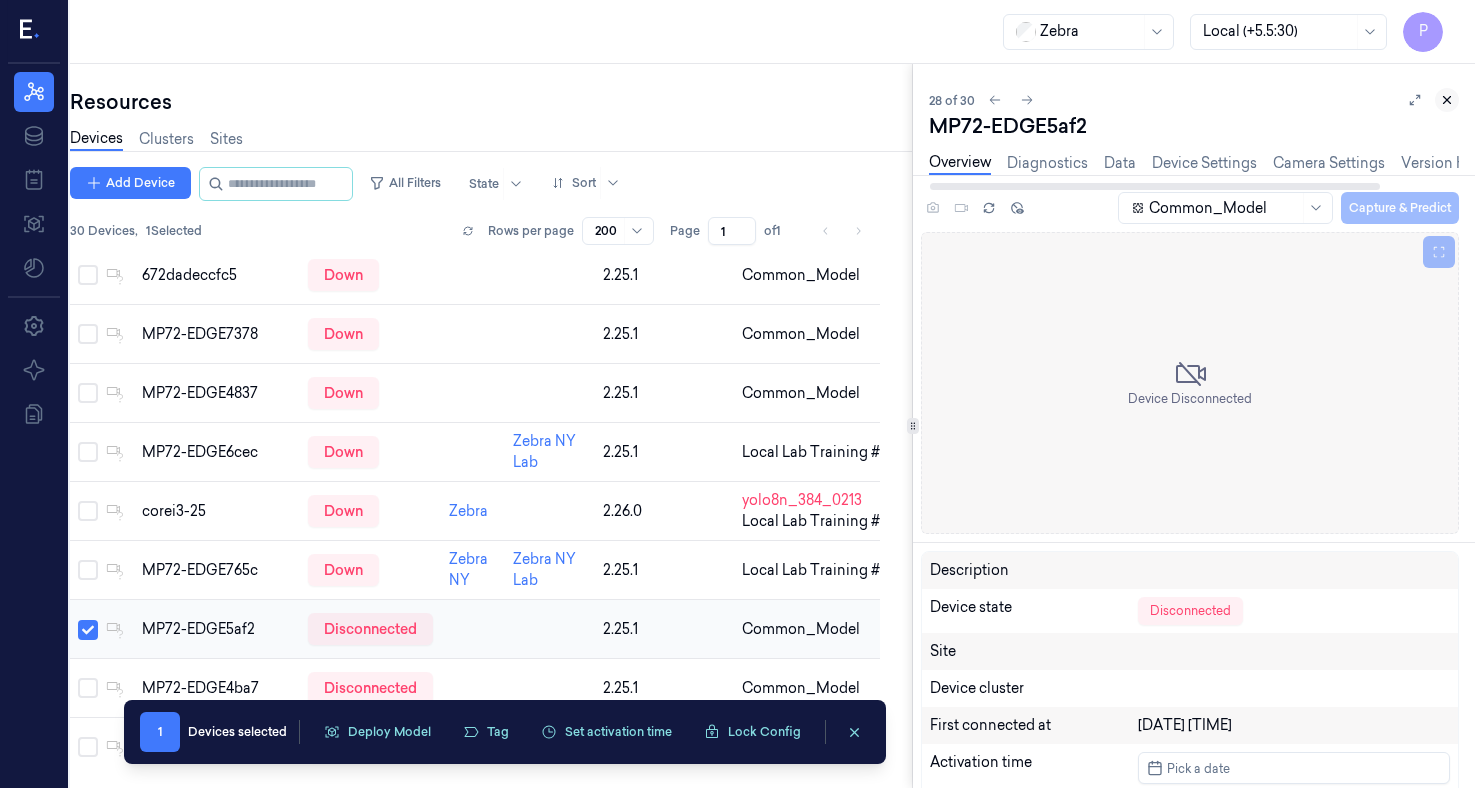 click 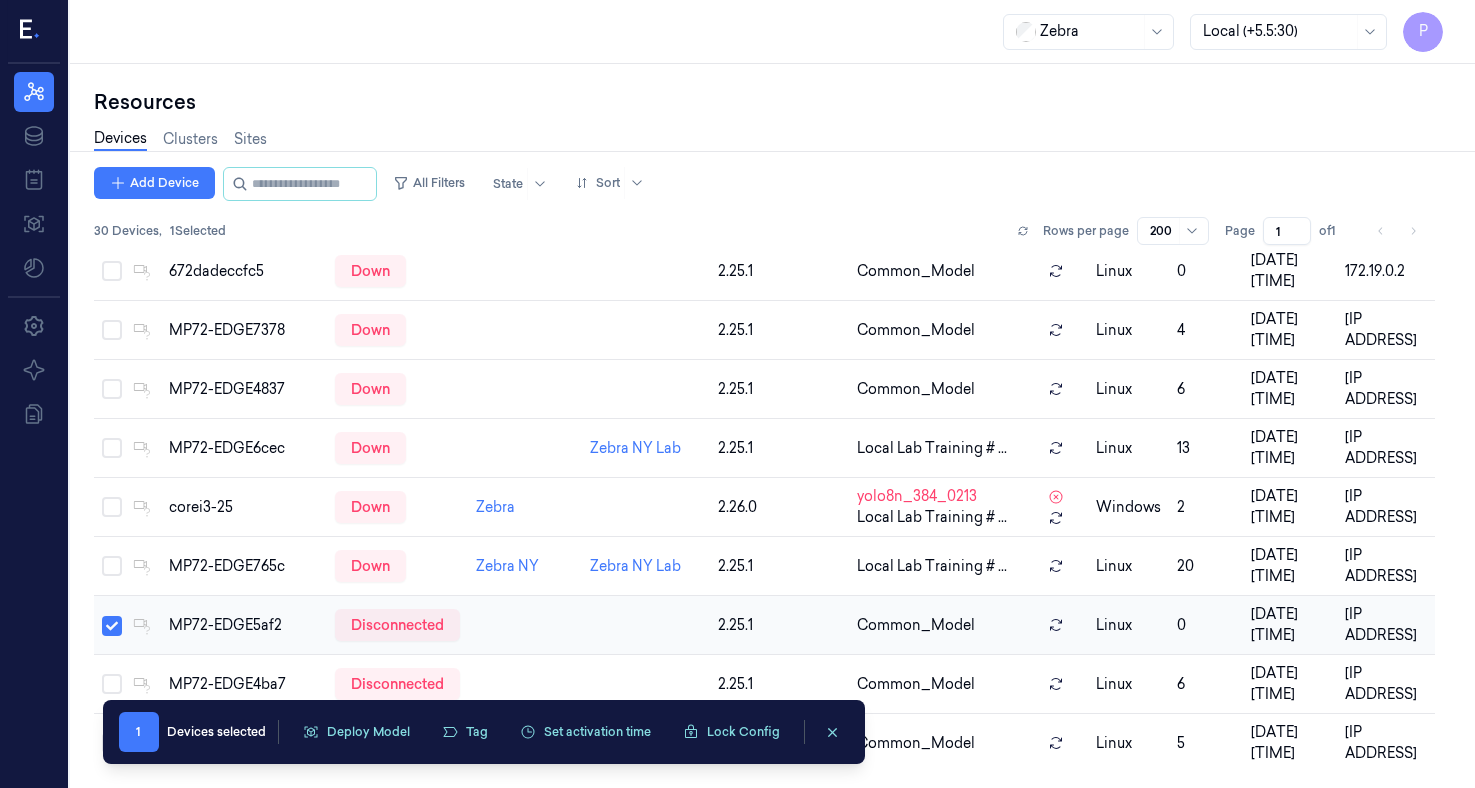scroll, scrollTop: 0, scrollLeft: 8, axis: horizontal 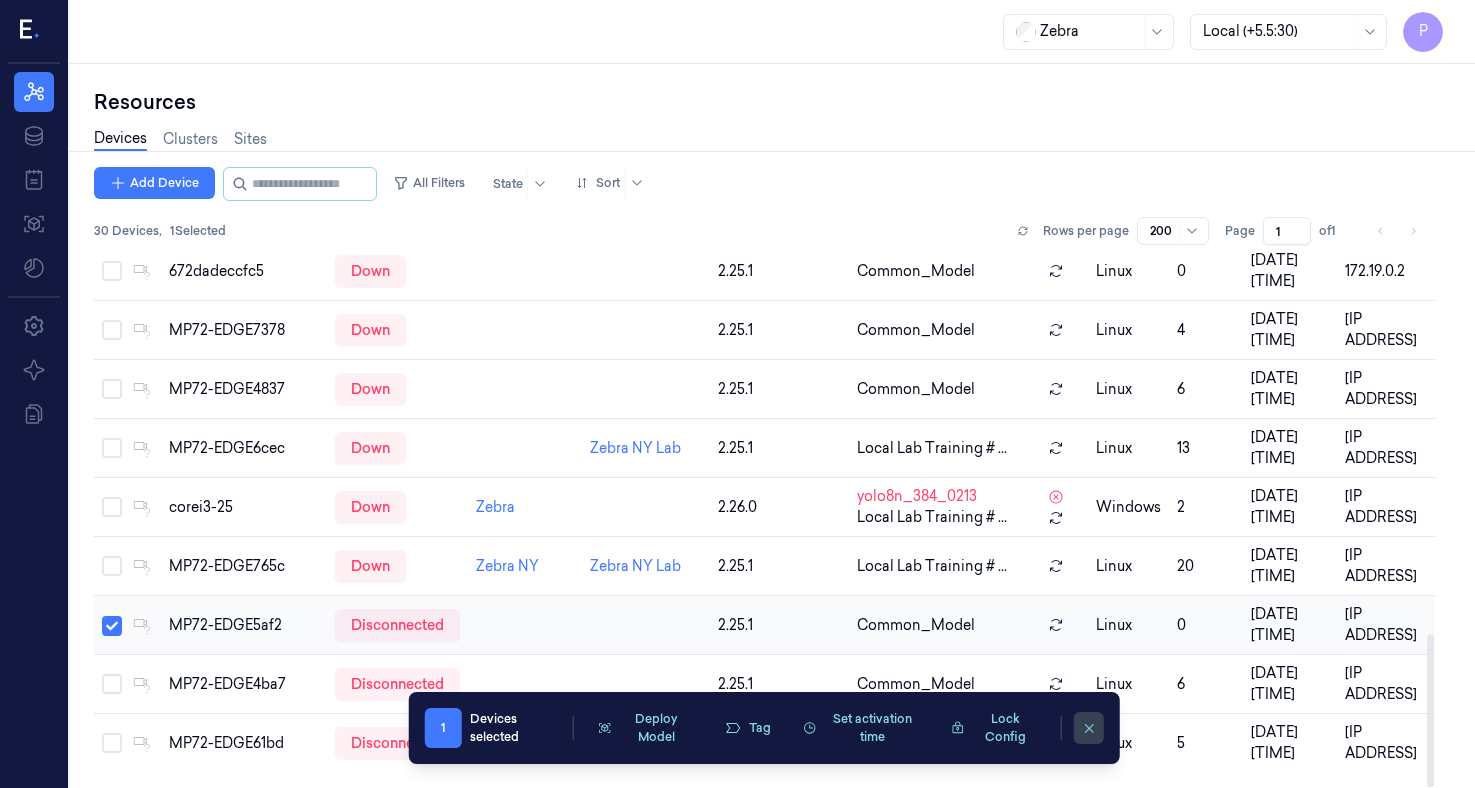 click at bounding box center (1089, 728) 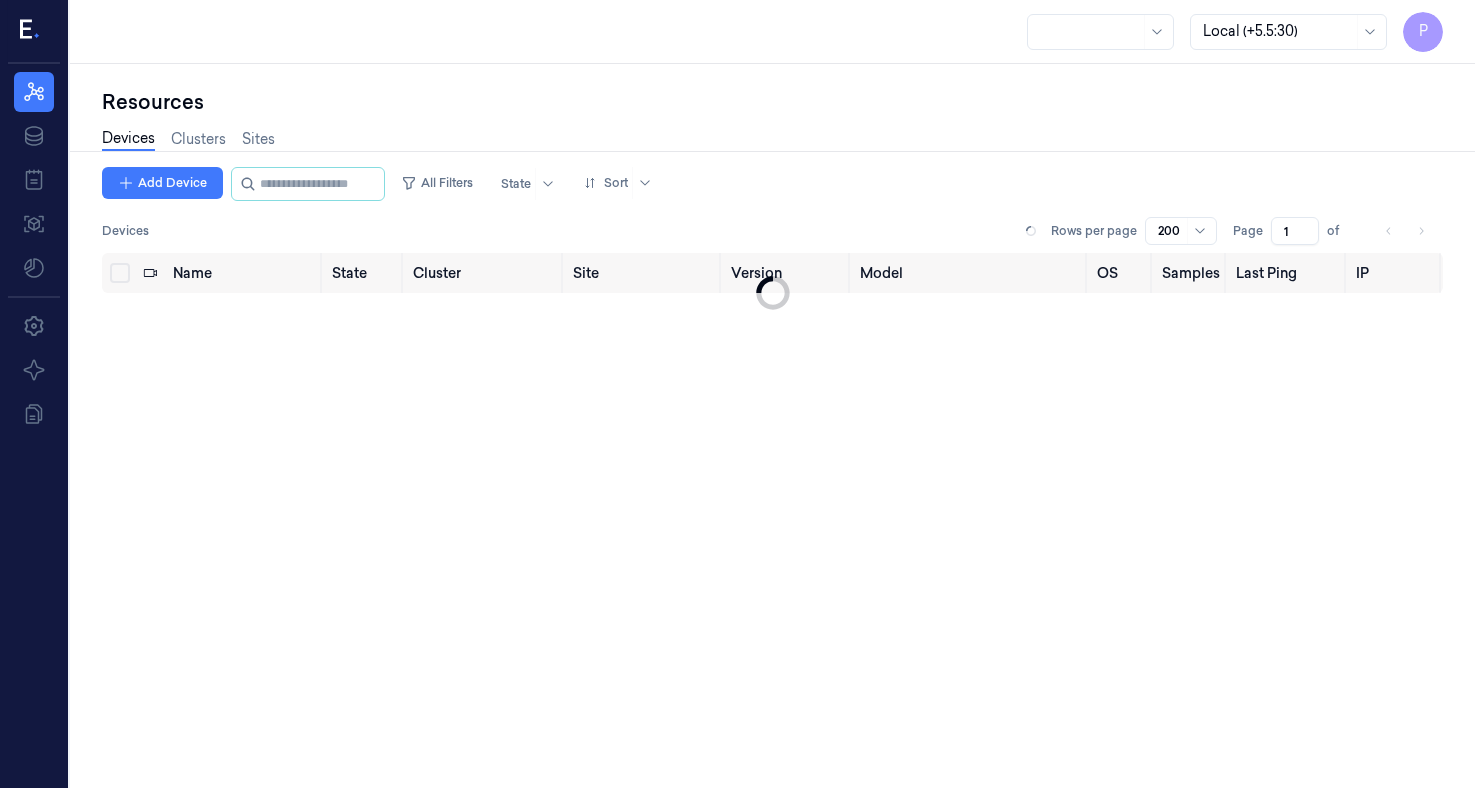 scroll, scrollTop: 0, scrollLeft: 0, axis: both 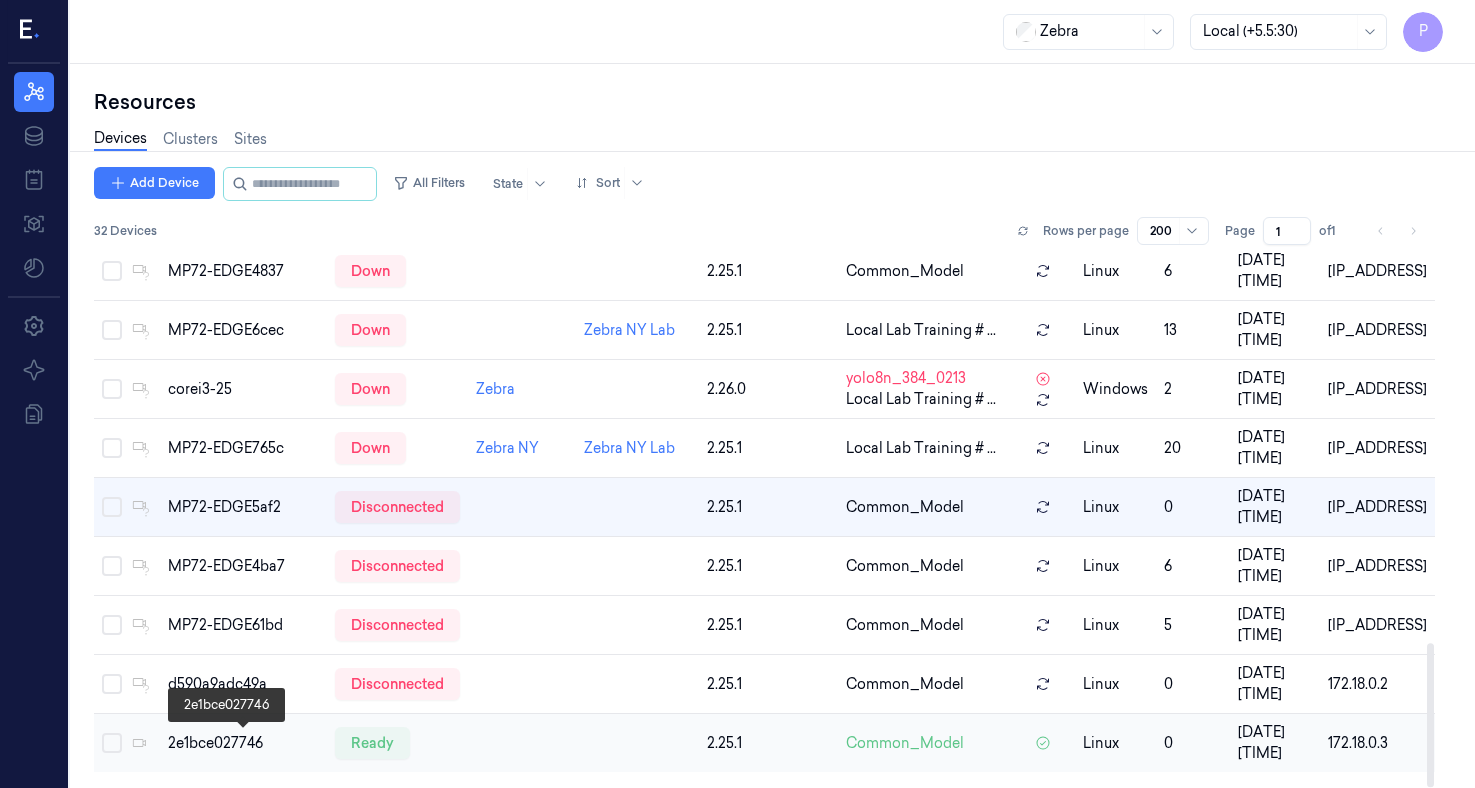 click on "2e1bce027746" at bounding box center (243, 743) 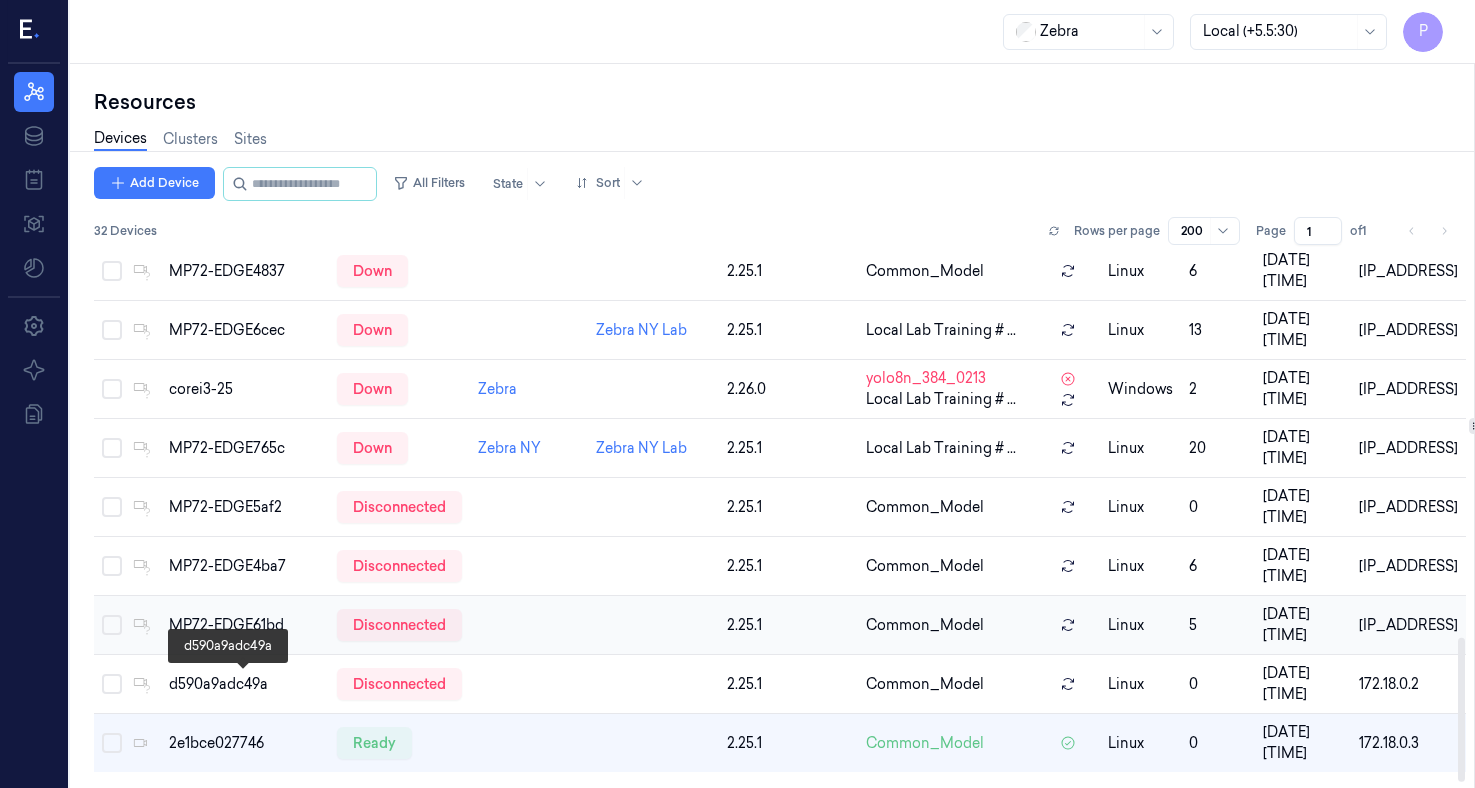 scroll, scrollTop: 1513, scrollLeft: 0, axis: vertical 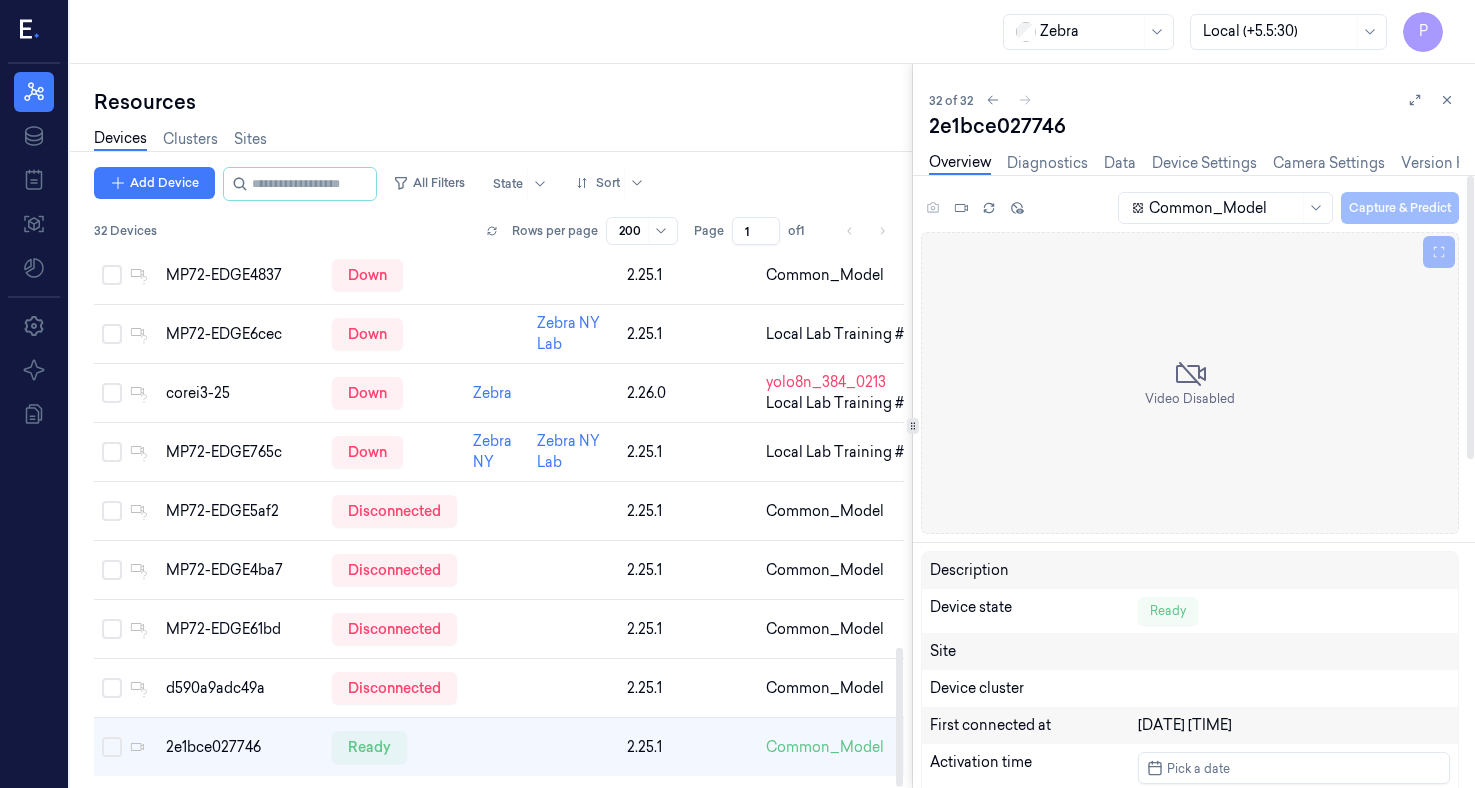 click on "Resources" at bounding box center [499, 102] 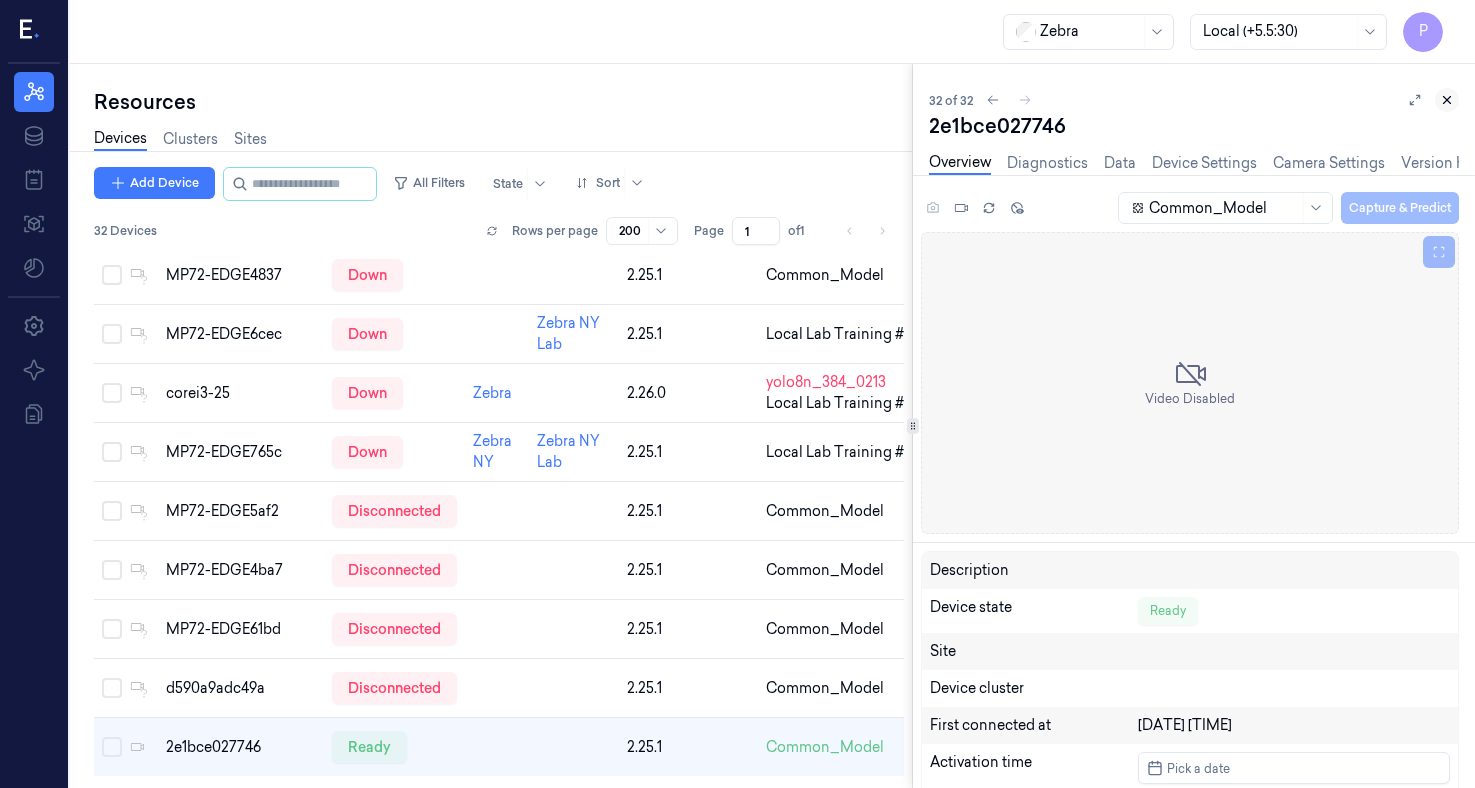 click 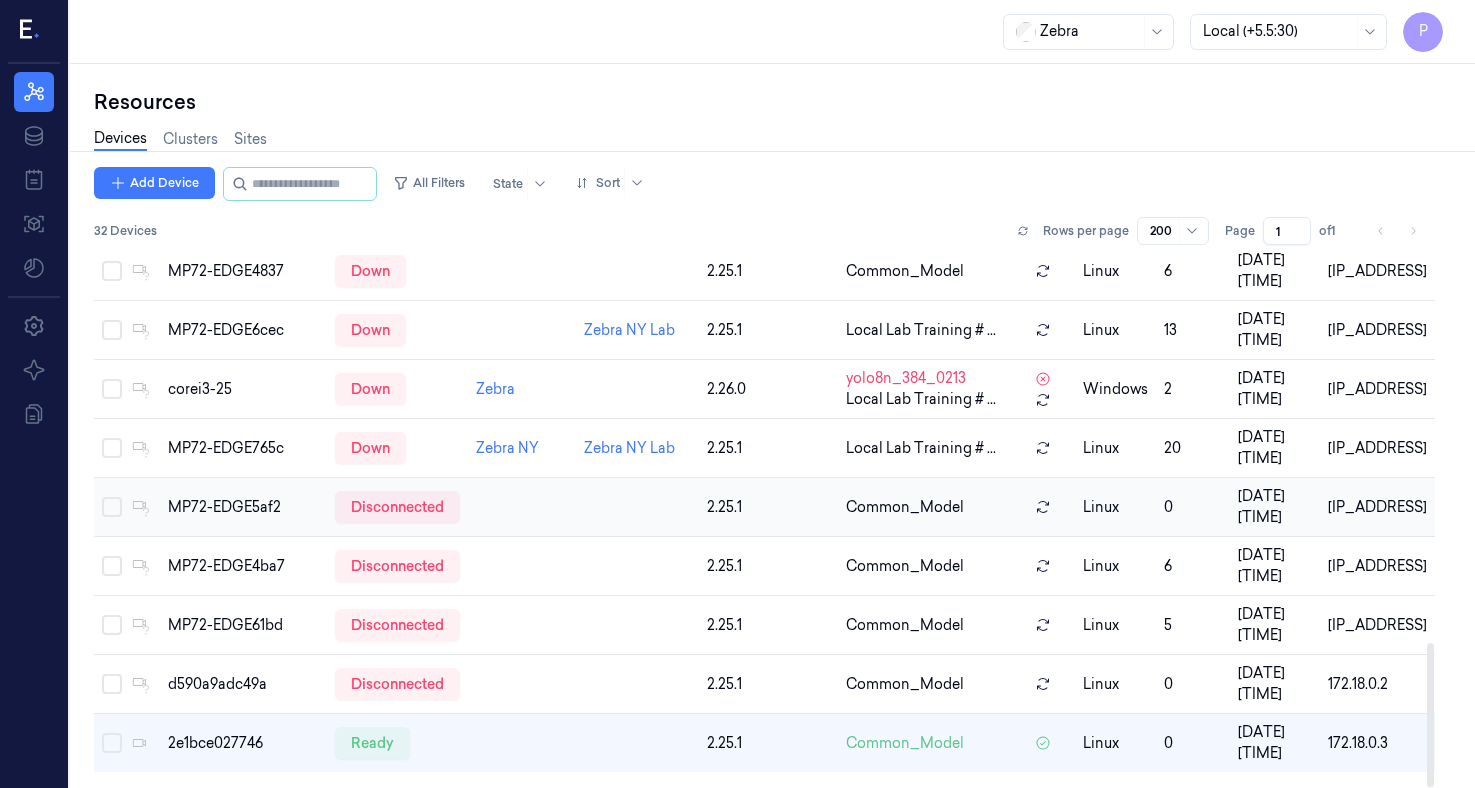 scroll, scrollTop: 1450, scrollLeft: 0, axis: vertical 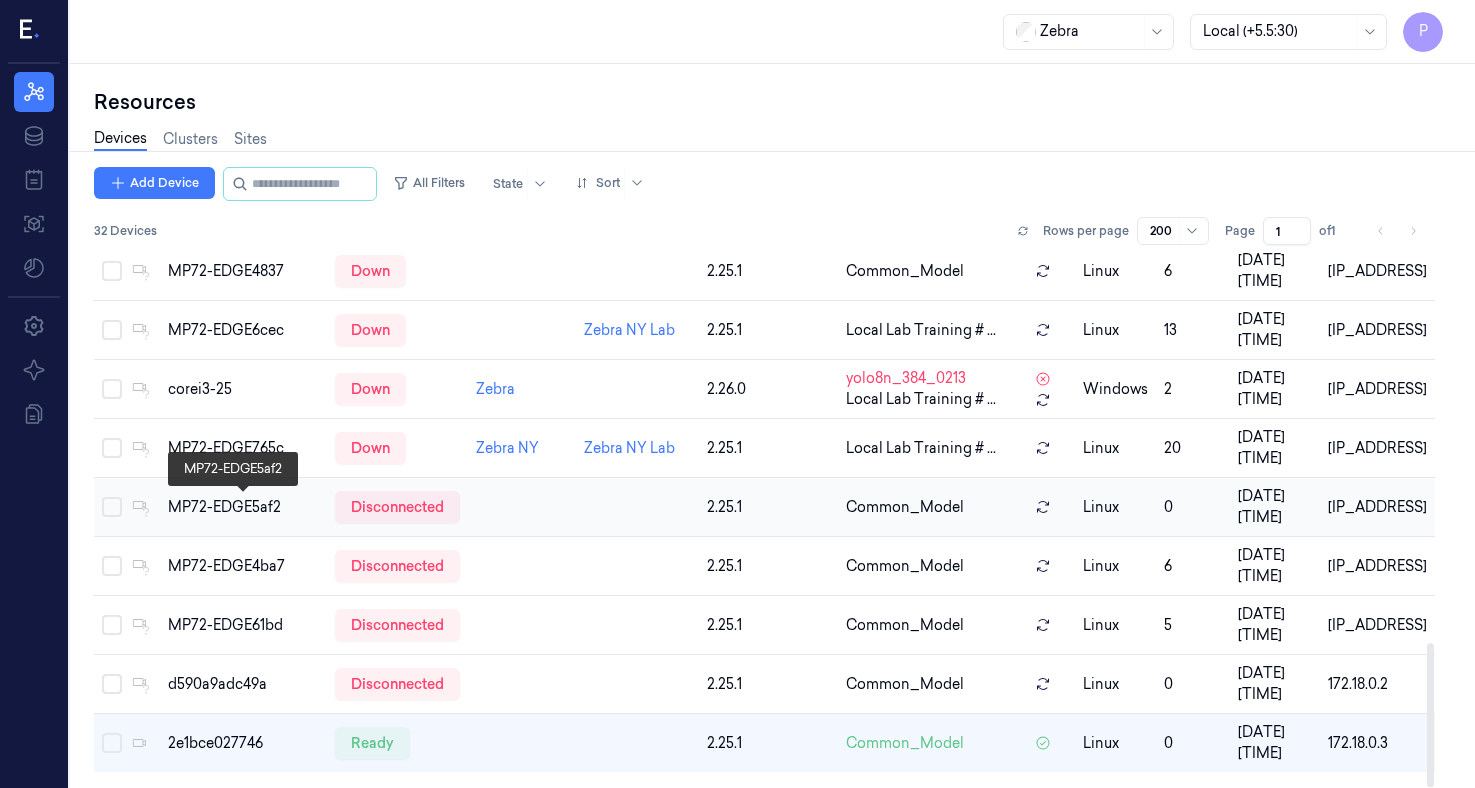 click on "MP72-EDGE5af2" at bounding box center (243, 507) 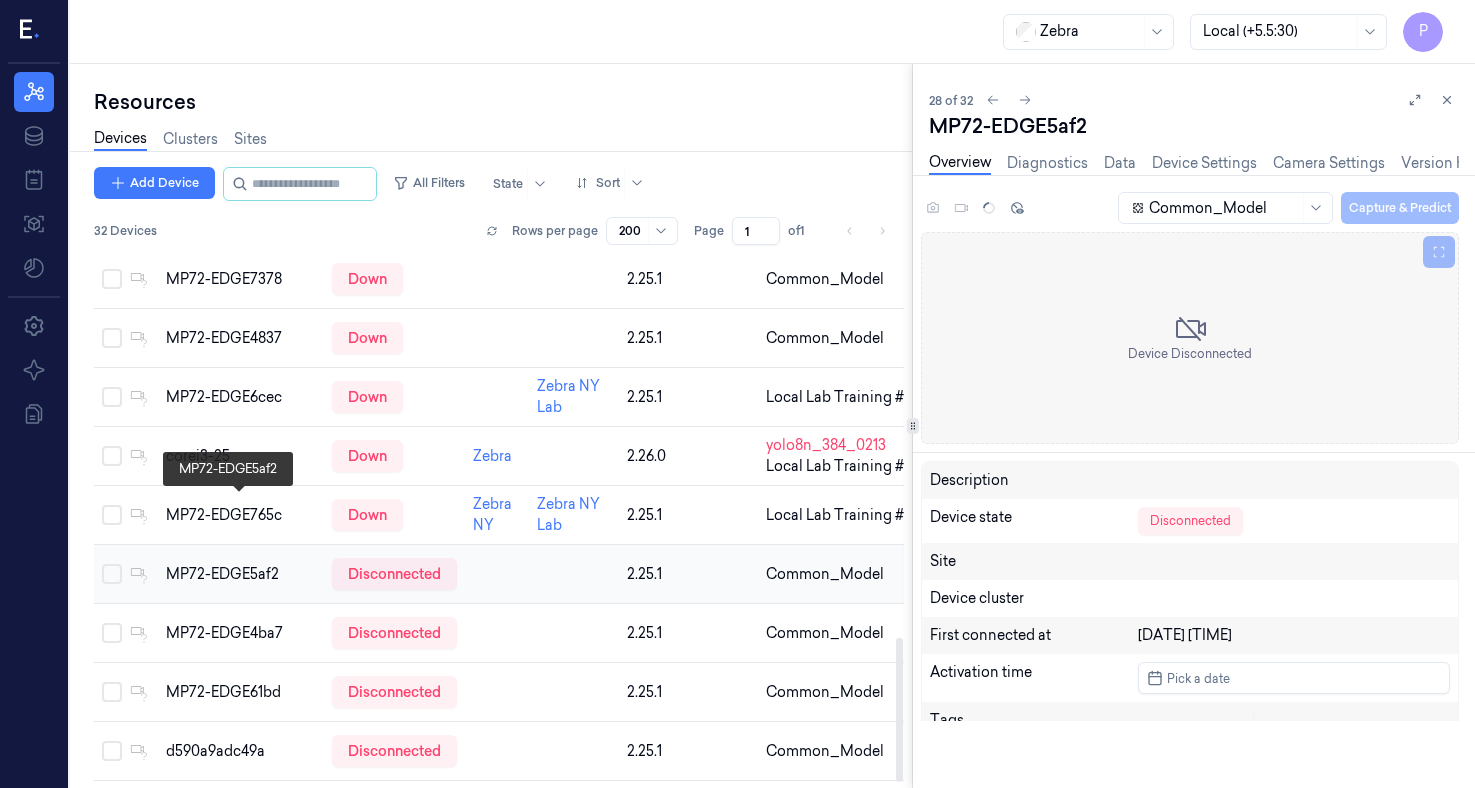 scroll, scrollTop: 1511, scrollLeft: 0, axis: vertical 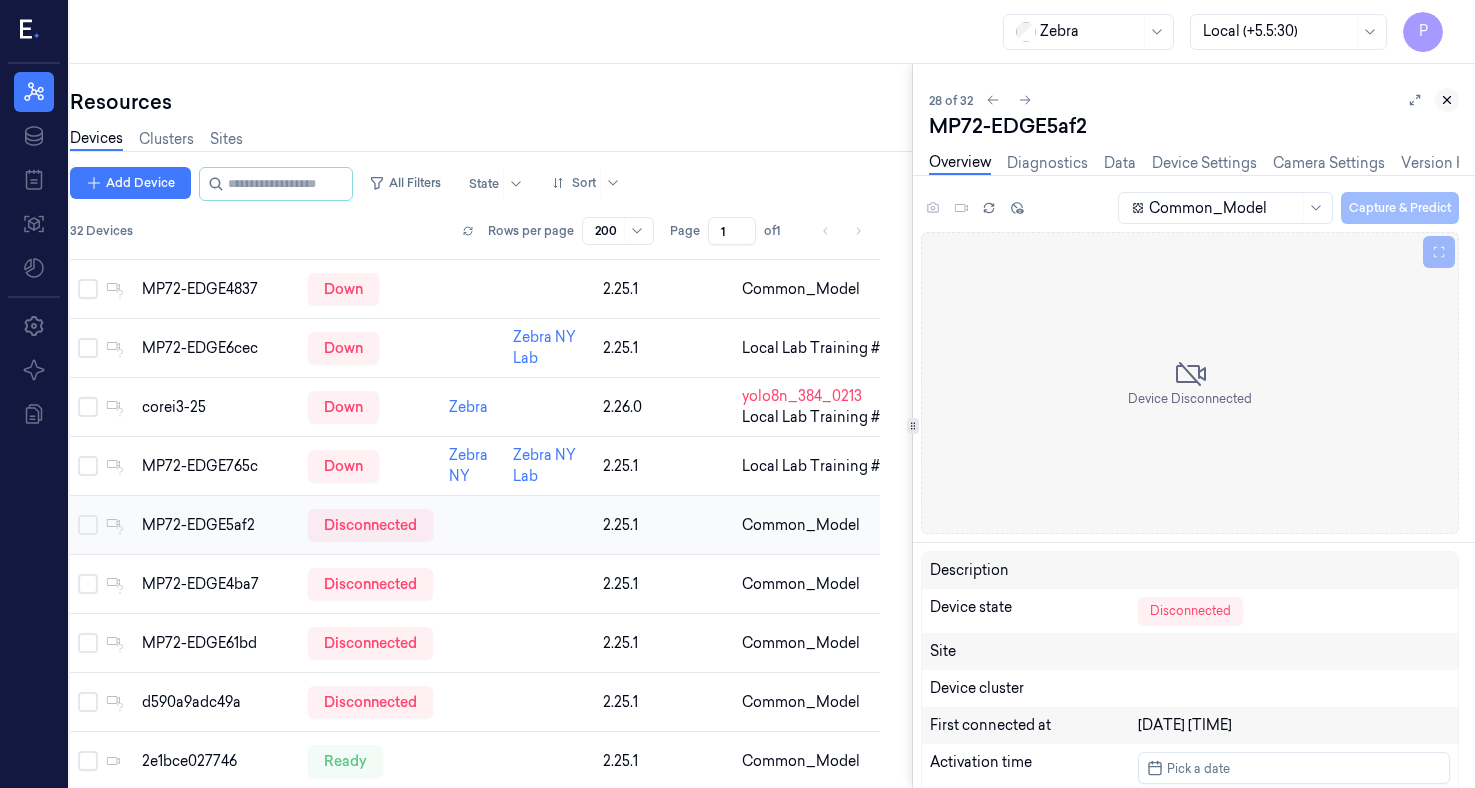 click 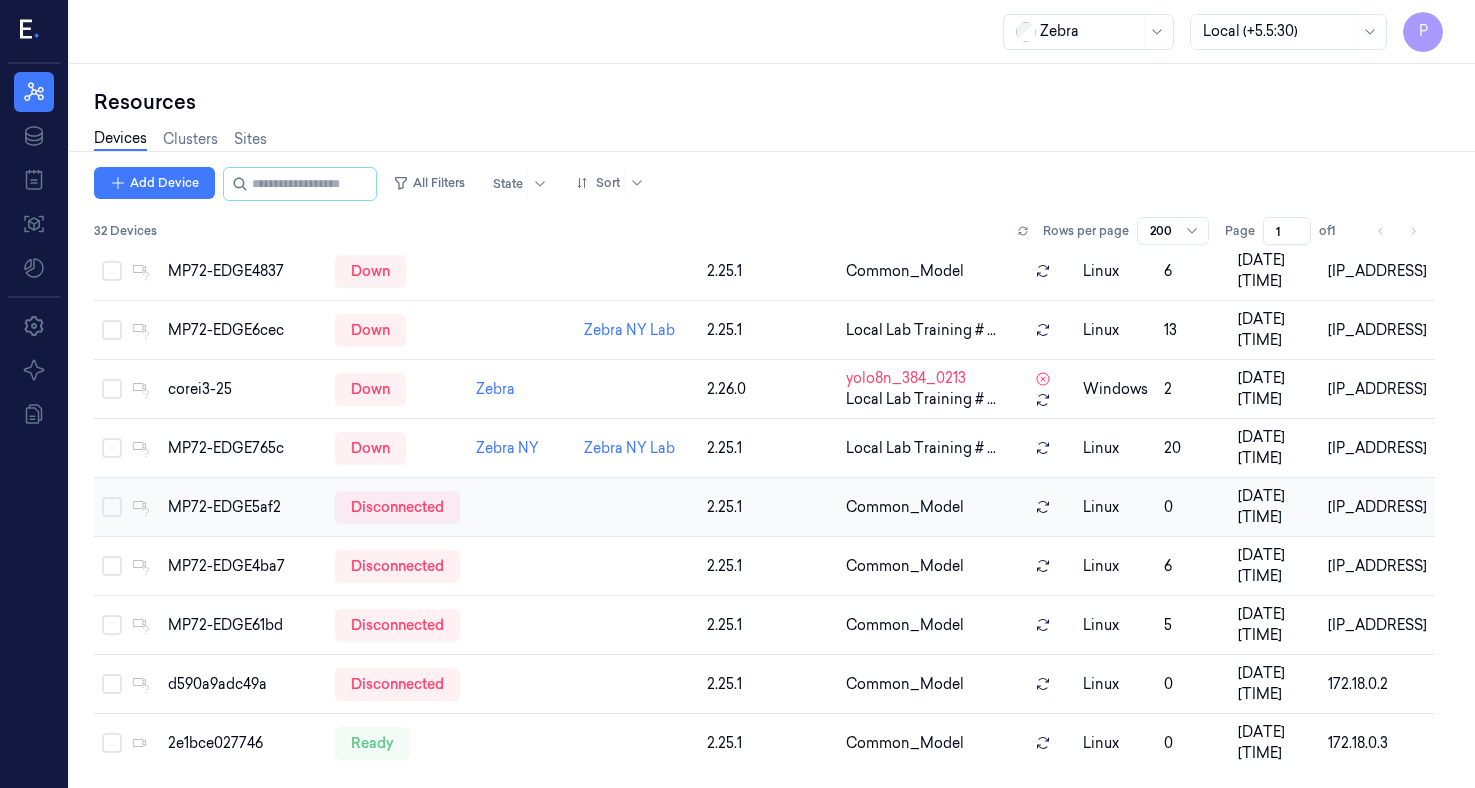 scroll, scrollTop: 0, scrollLeft: 8, axis: horizontal 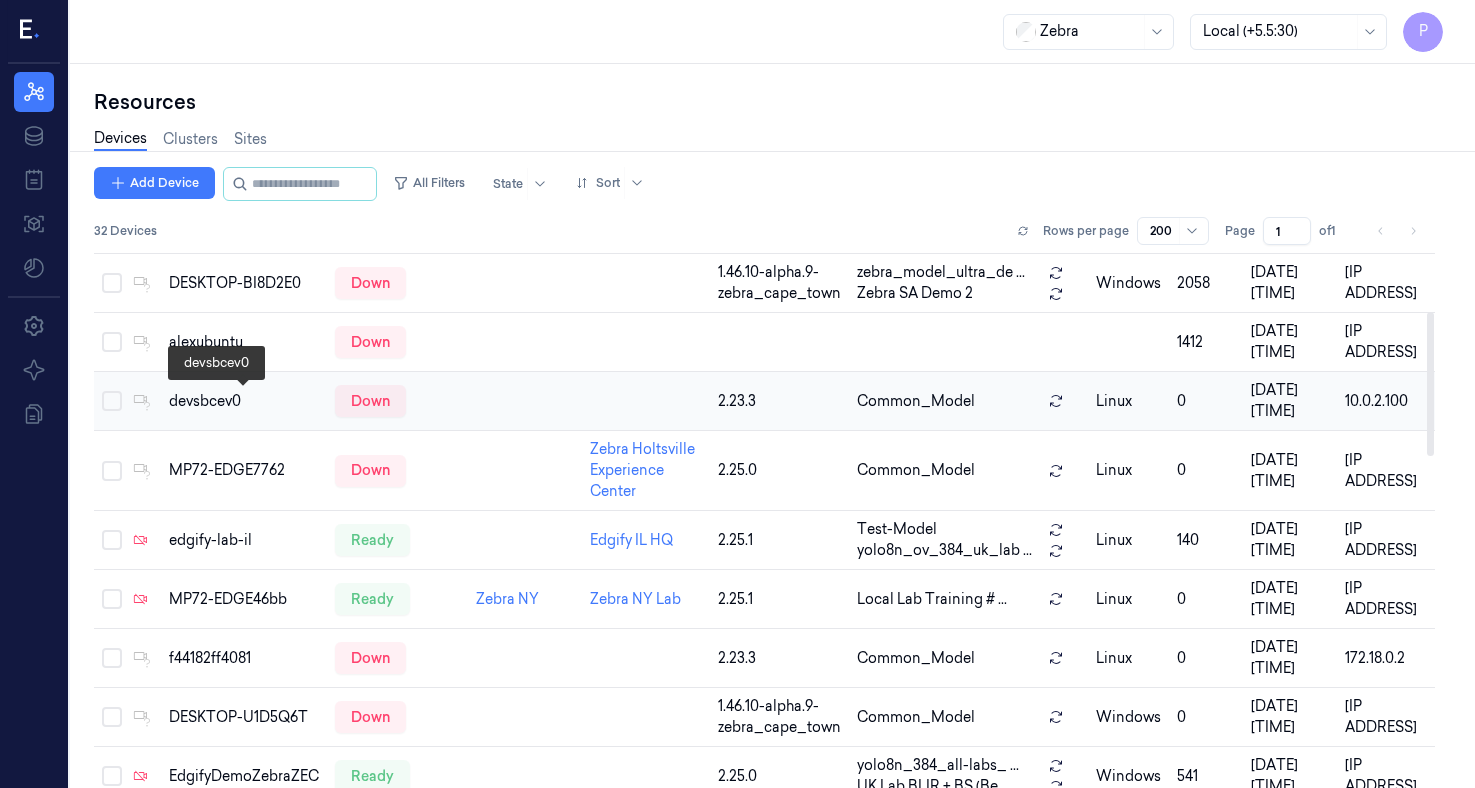 click on "devsbcev0" at bounding box center (244, 401) 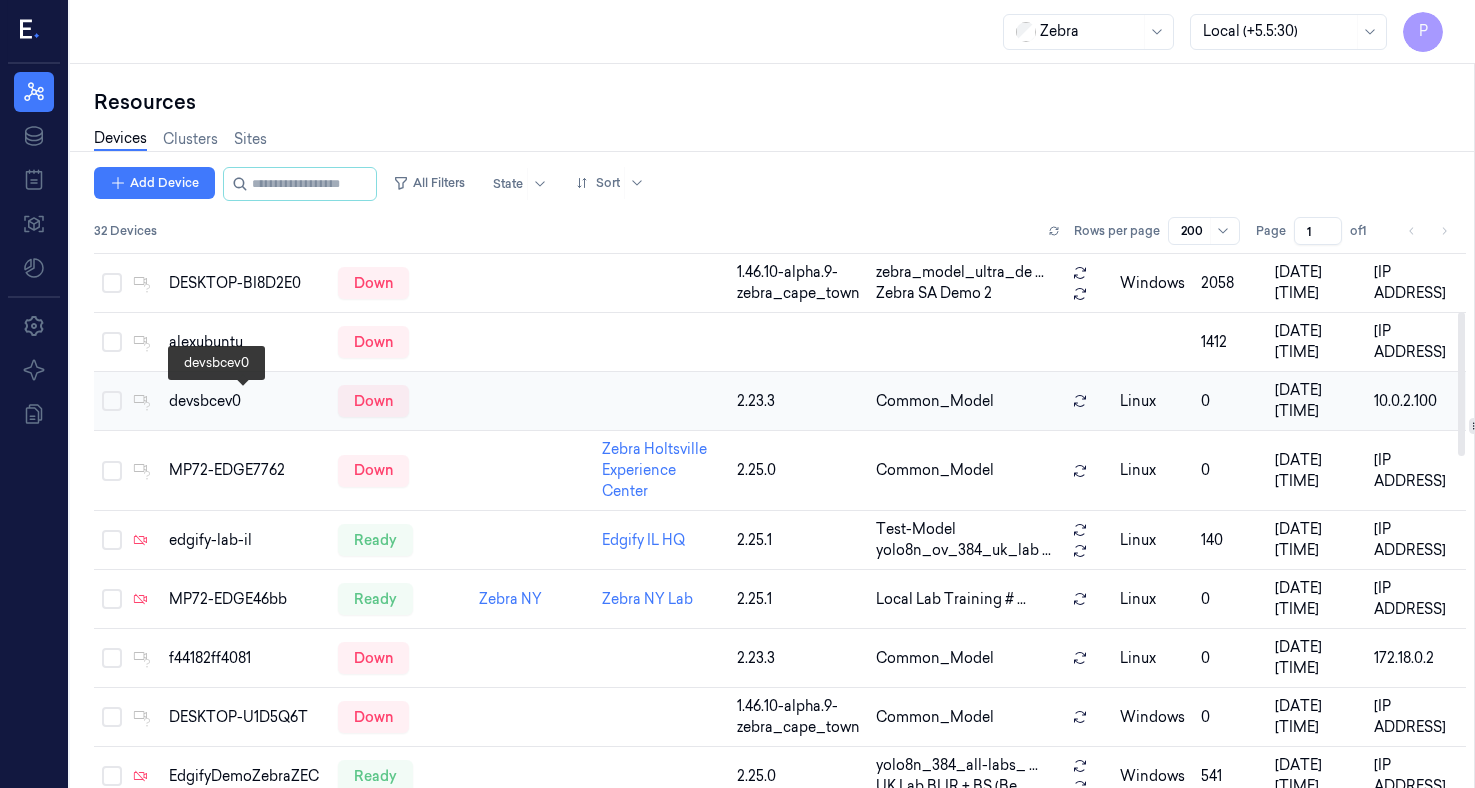 scroll, scrollTop: 0, scrollLeft: 0, axis: both 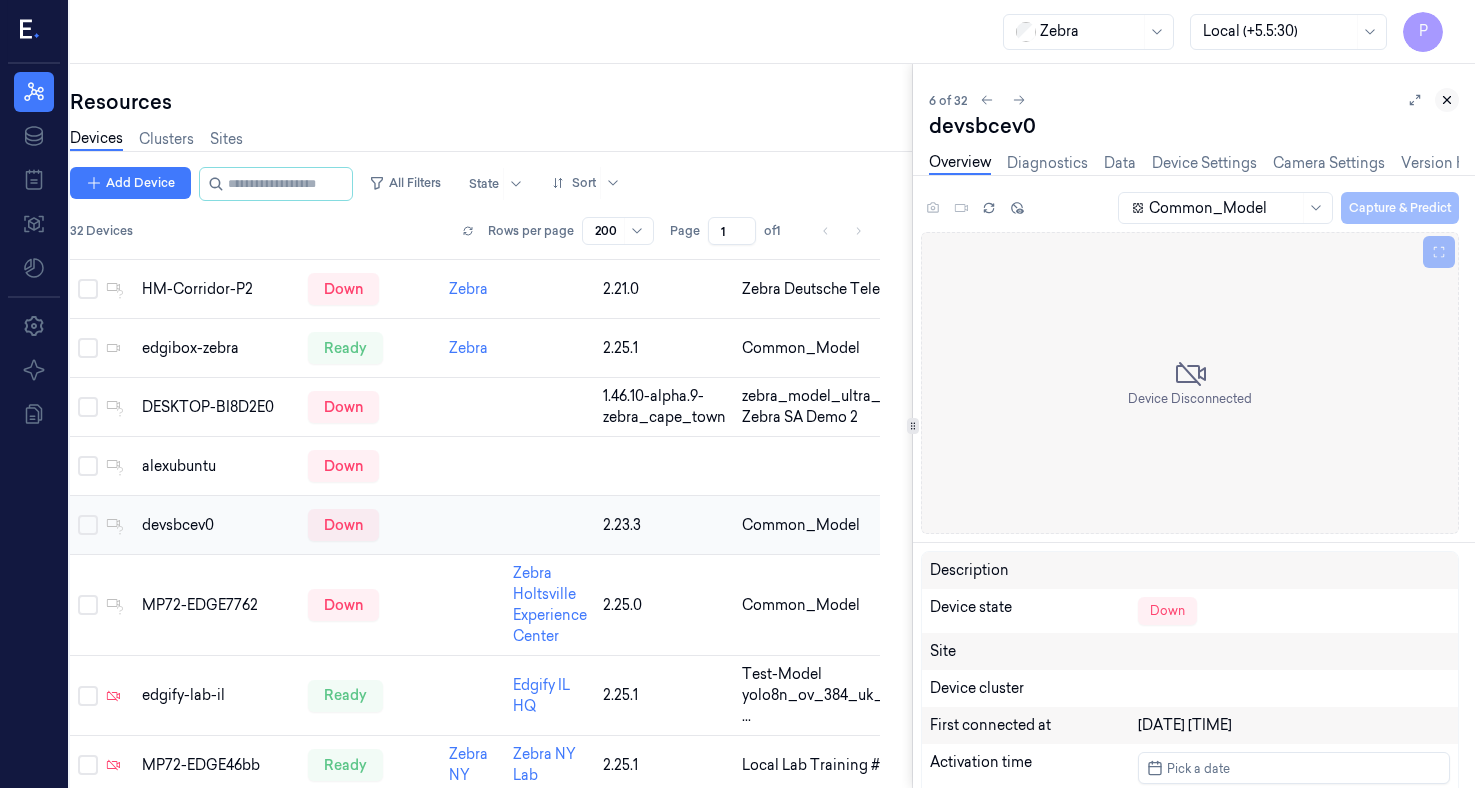 click 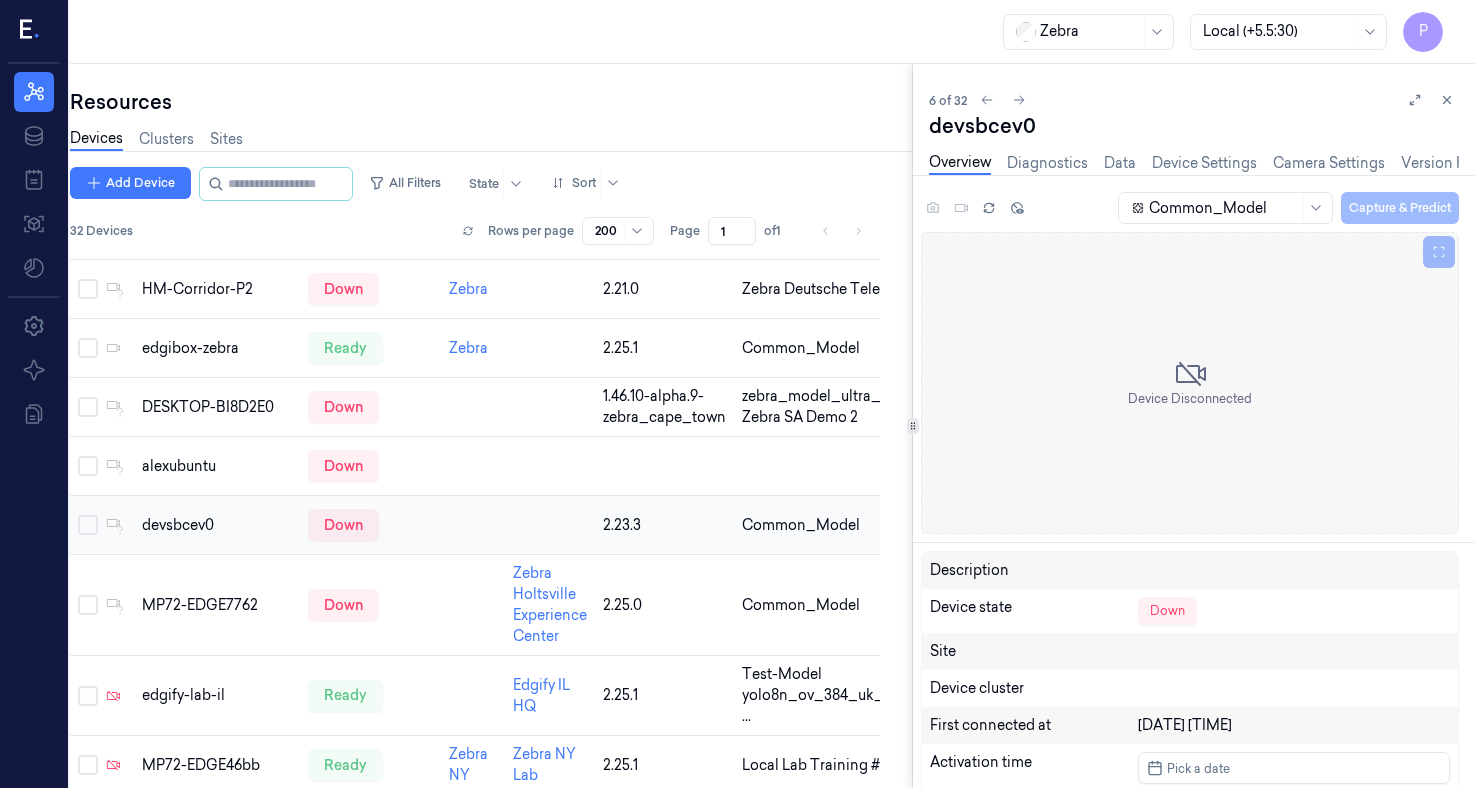 scroll, scrollTop: 0, scrollLeft: 8, axis: horizontal 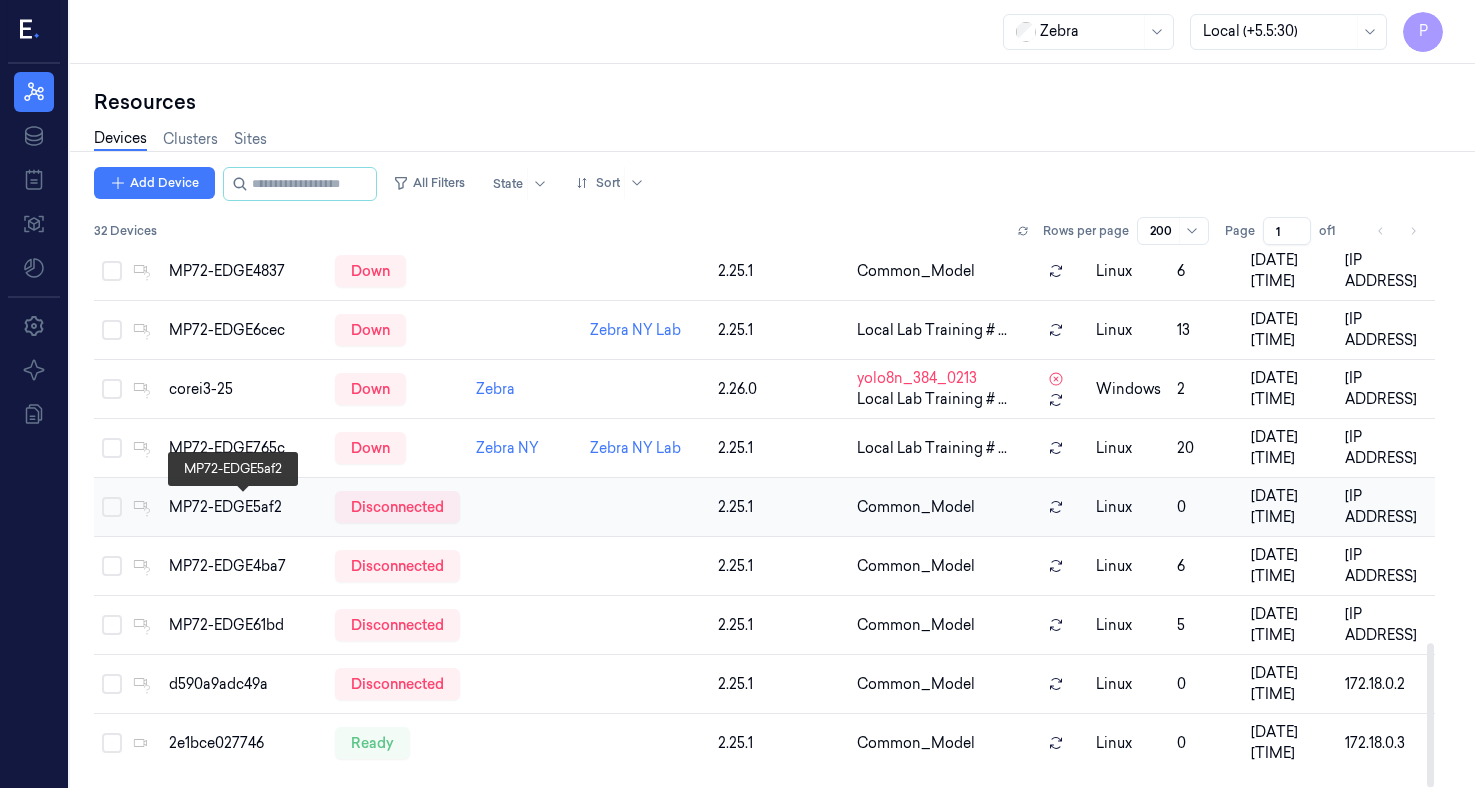 click on "MP72-EDGE5af2" at bounding box center (244, 507) 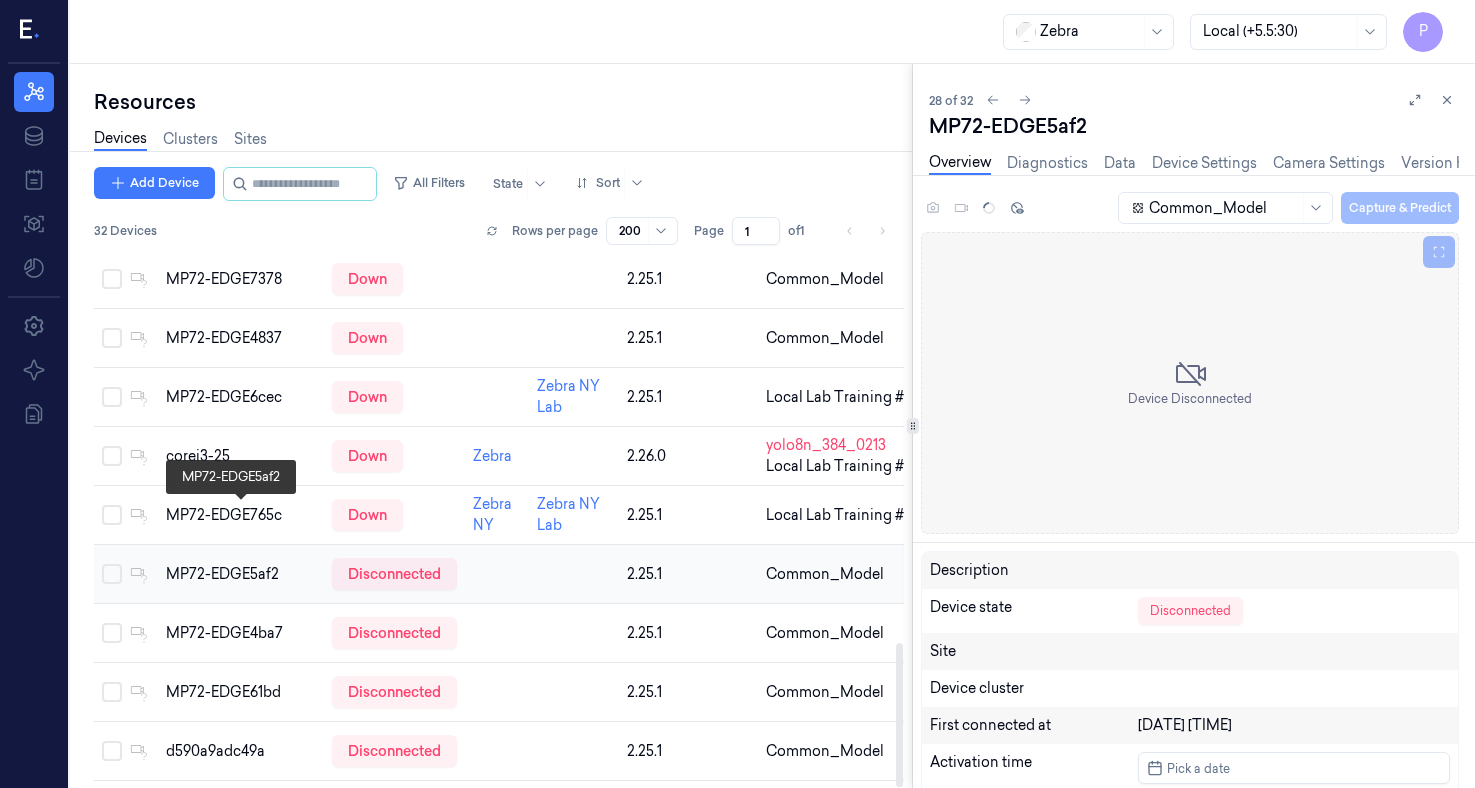 scroll, scrollTop: 1505, scrollLeft: 0, axis: vertical 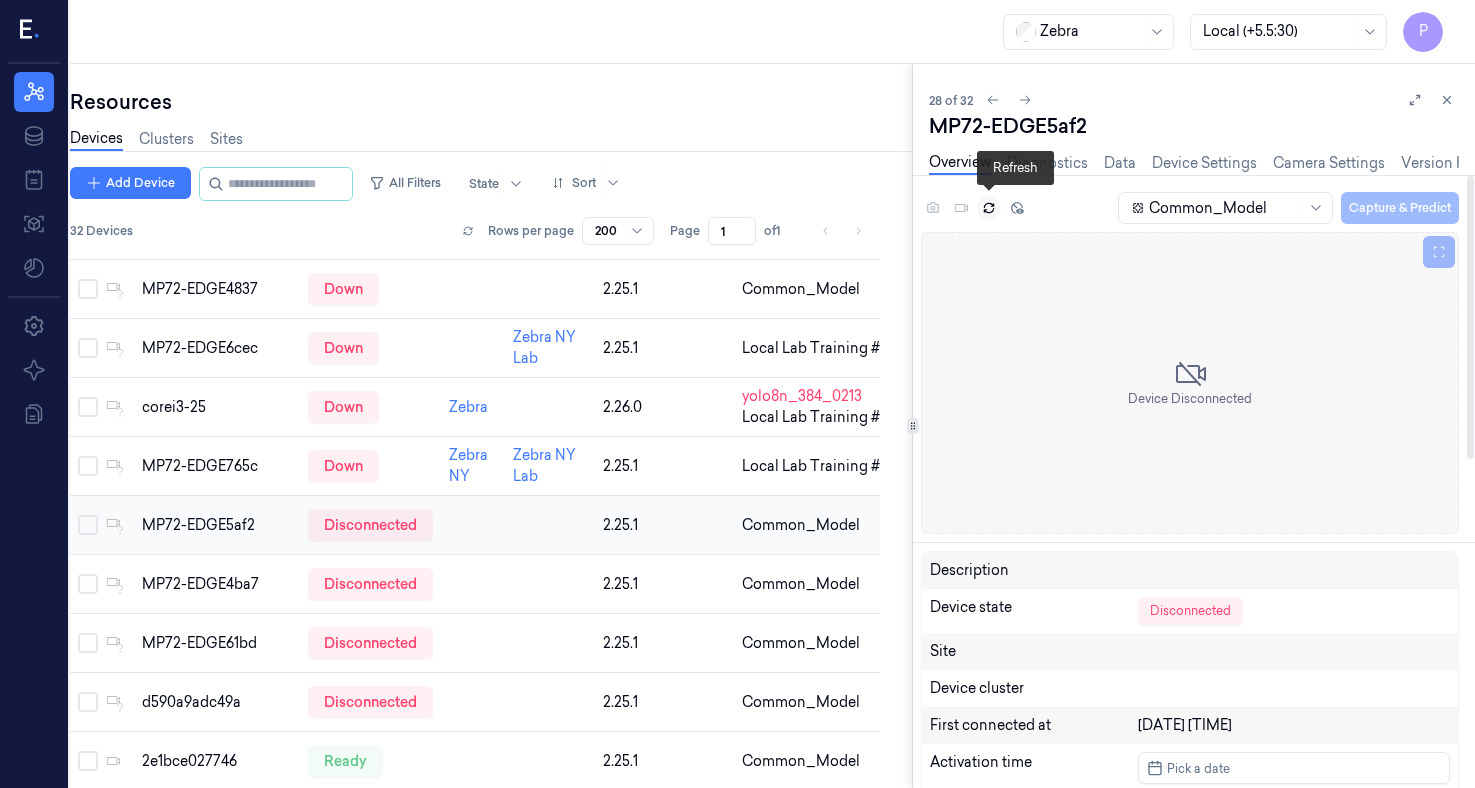click 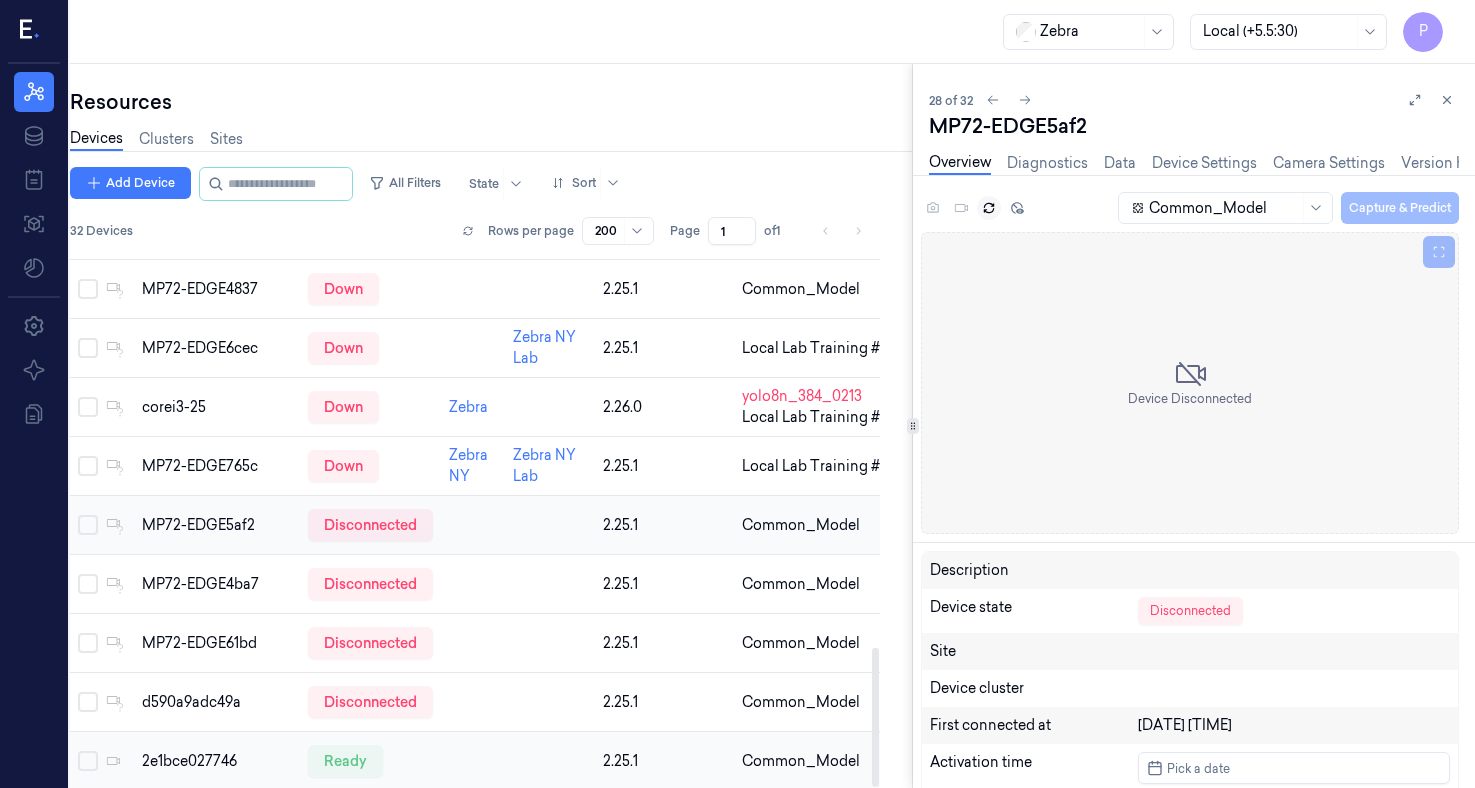 scroll, scrollTop: 1513, scrollLeft: 0, axis: vertical 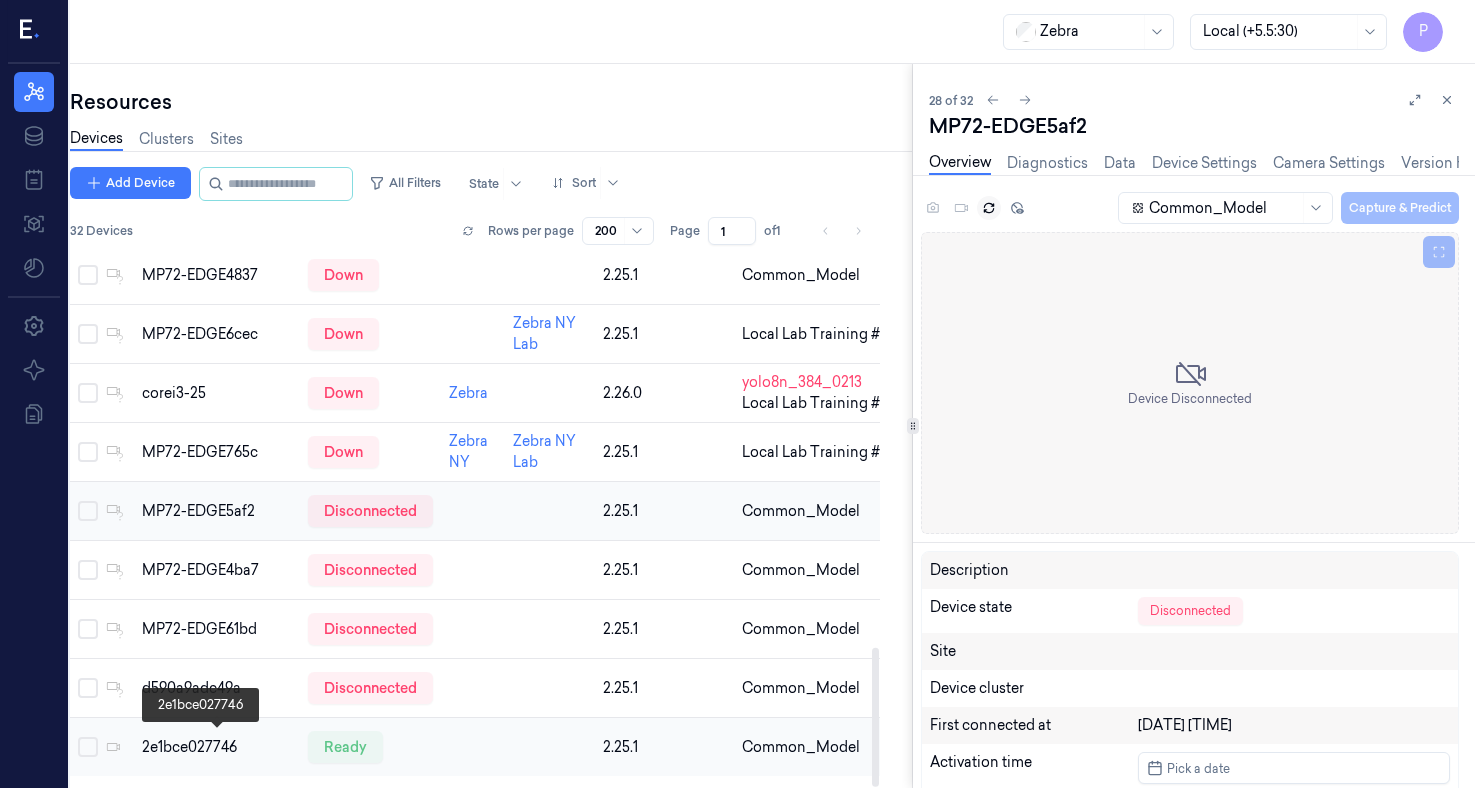 click on "2e1bce027746" at bounding box center (217, 747) 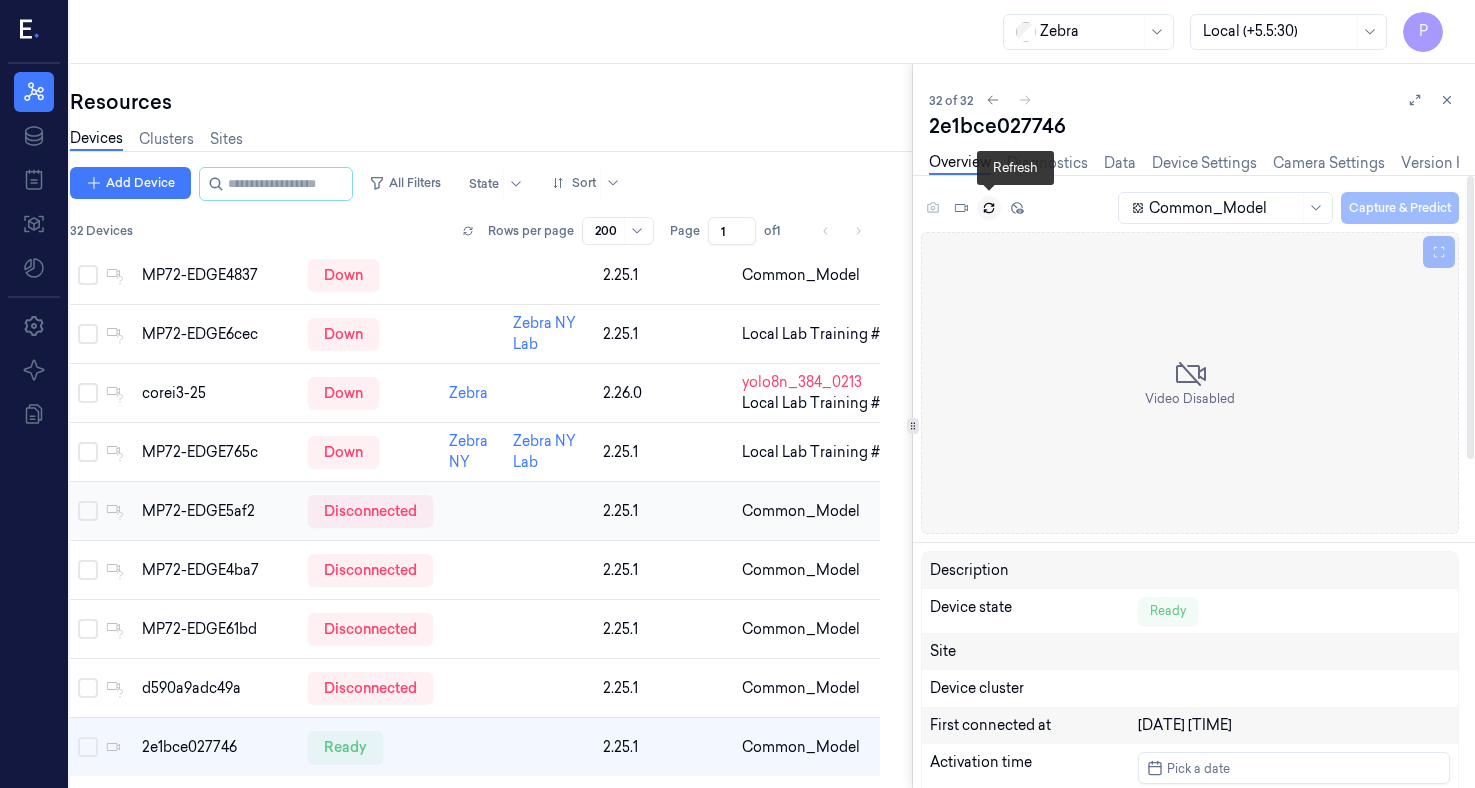 click 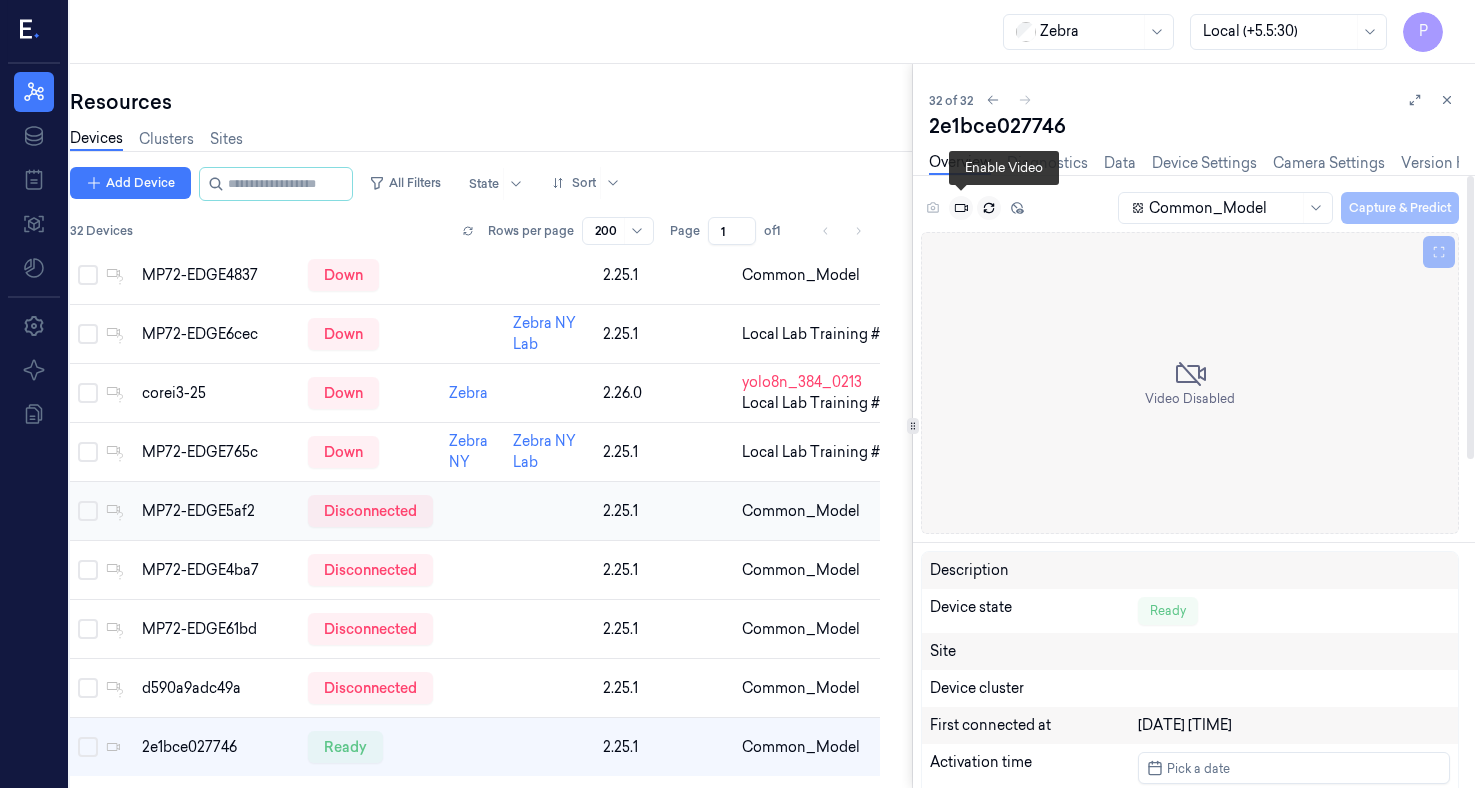 click 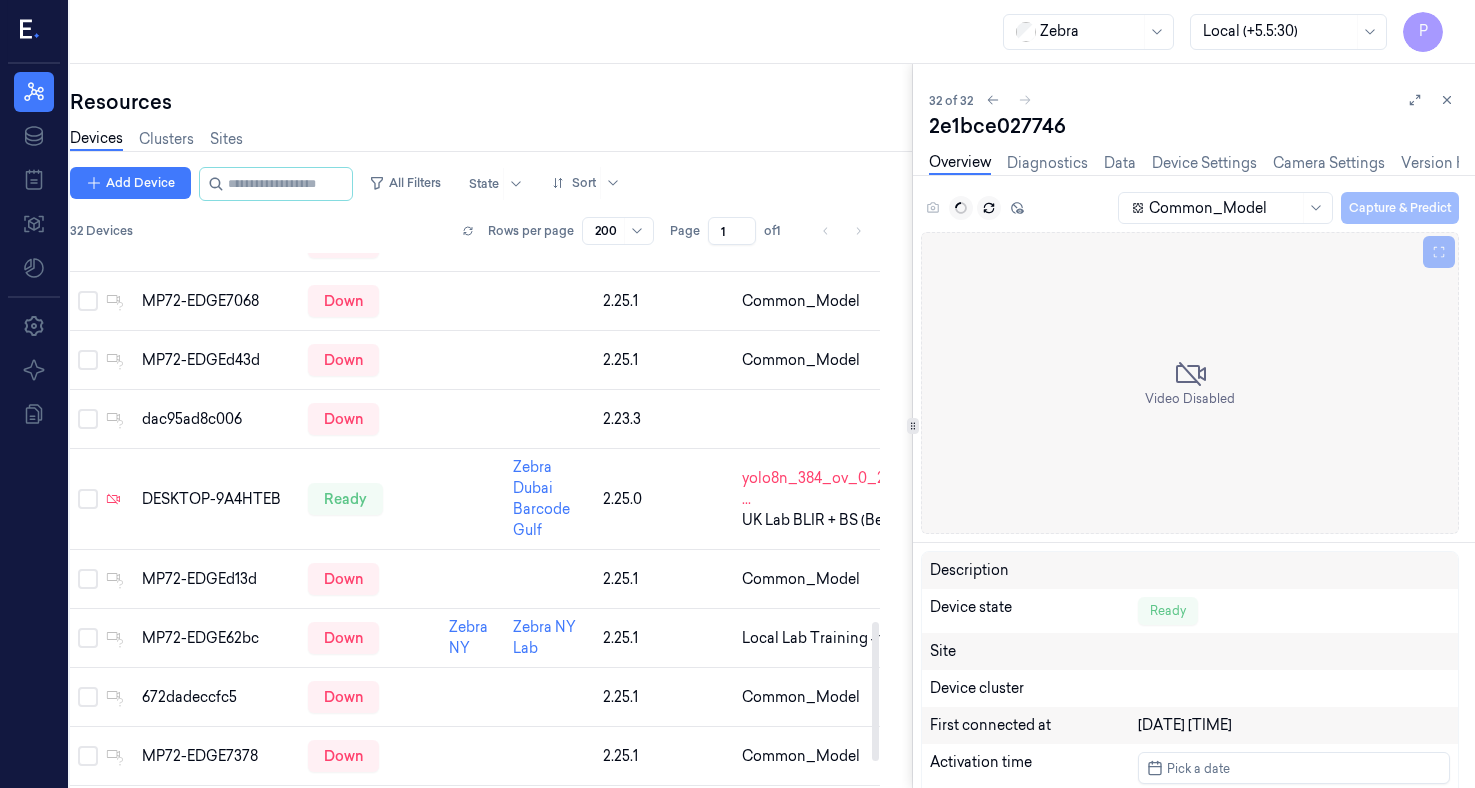 scroll, scrollTop: 1513, scrollLeft: 0, axis: vertical 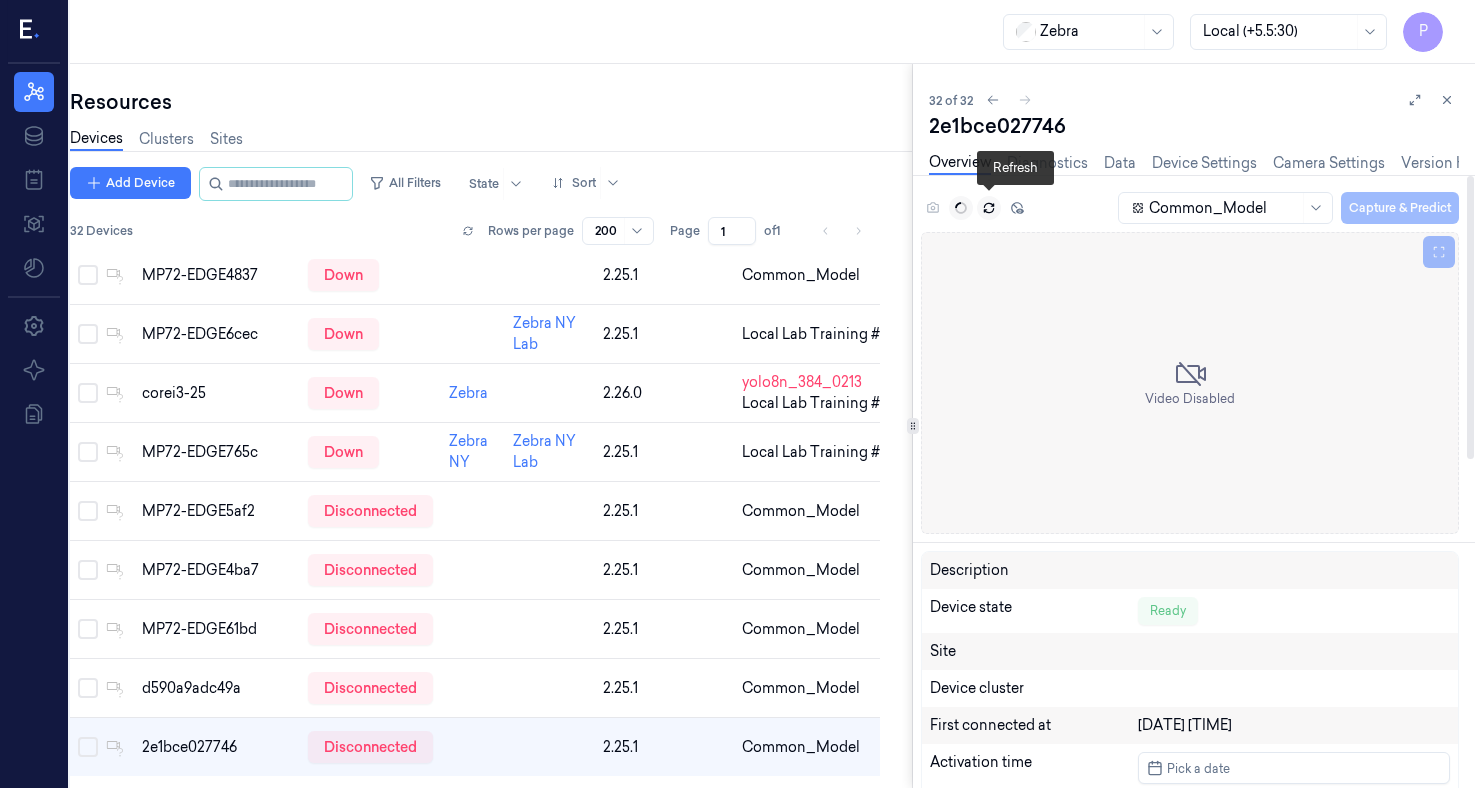 click 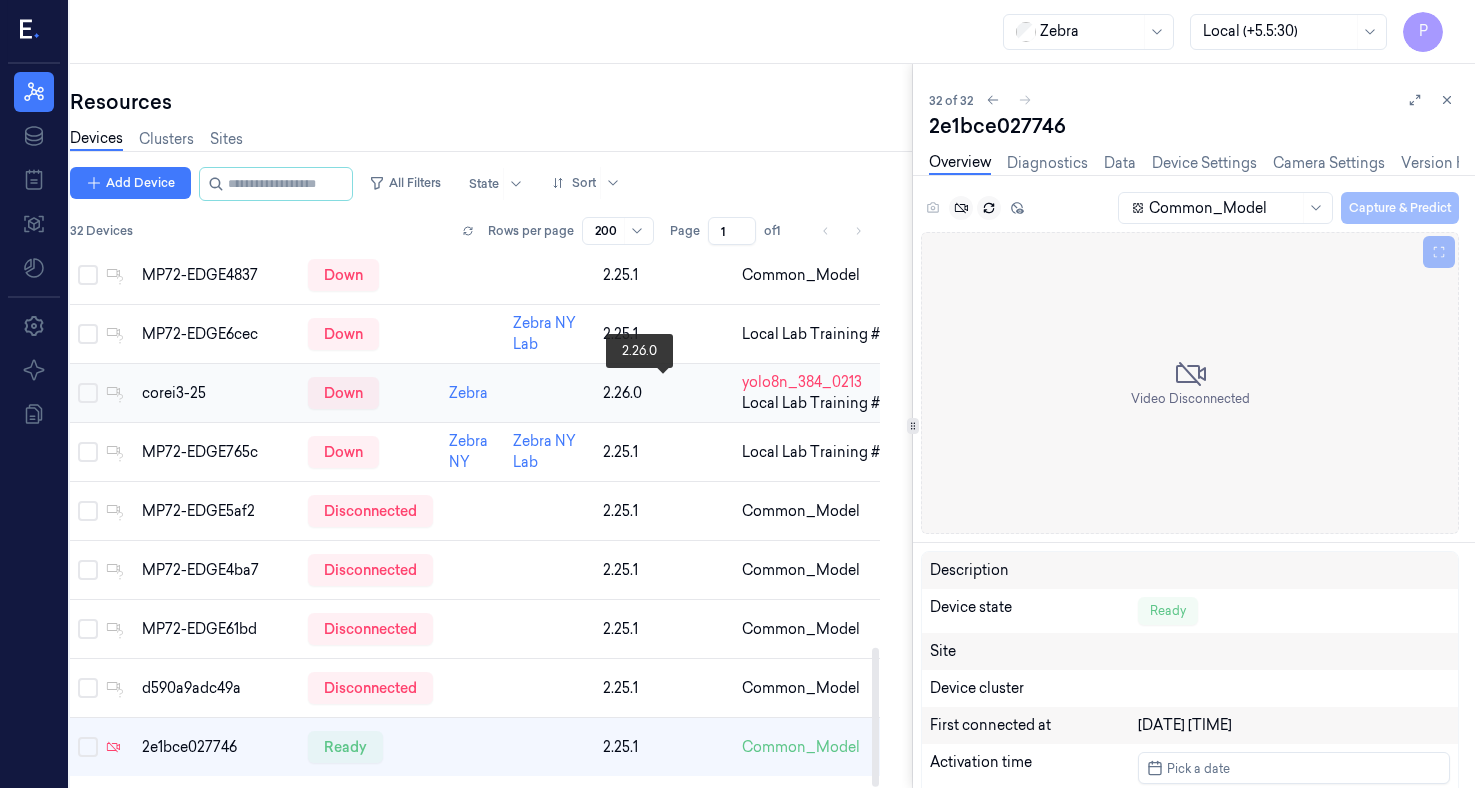 type 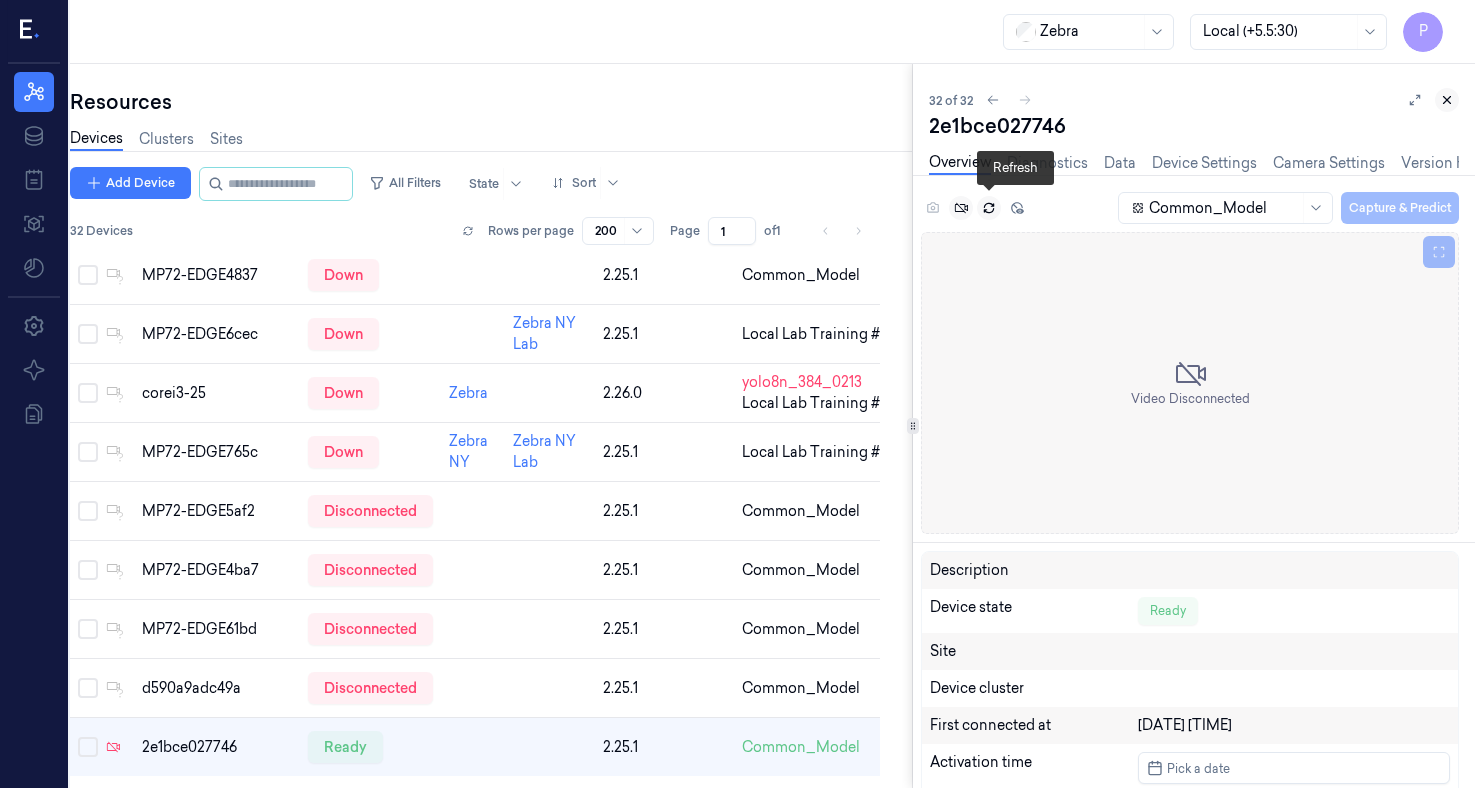 click at bounding box center [1447, 100] 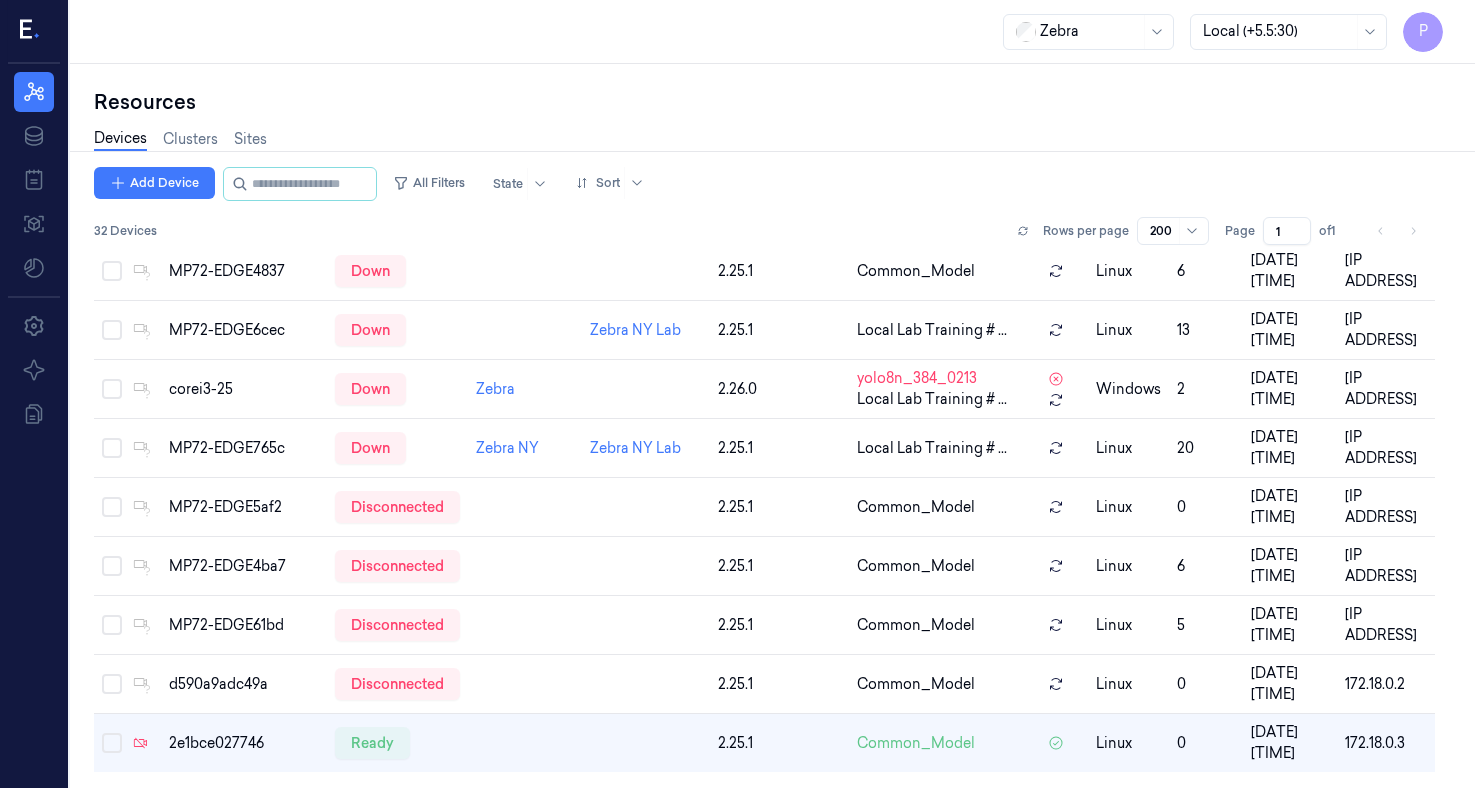 scroll, scrollTop: 0, scrollLeft: 8, axis: horizontal 